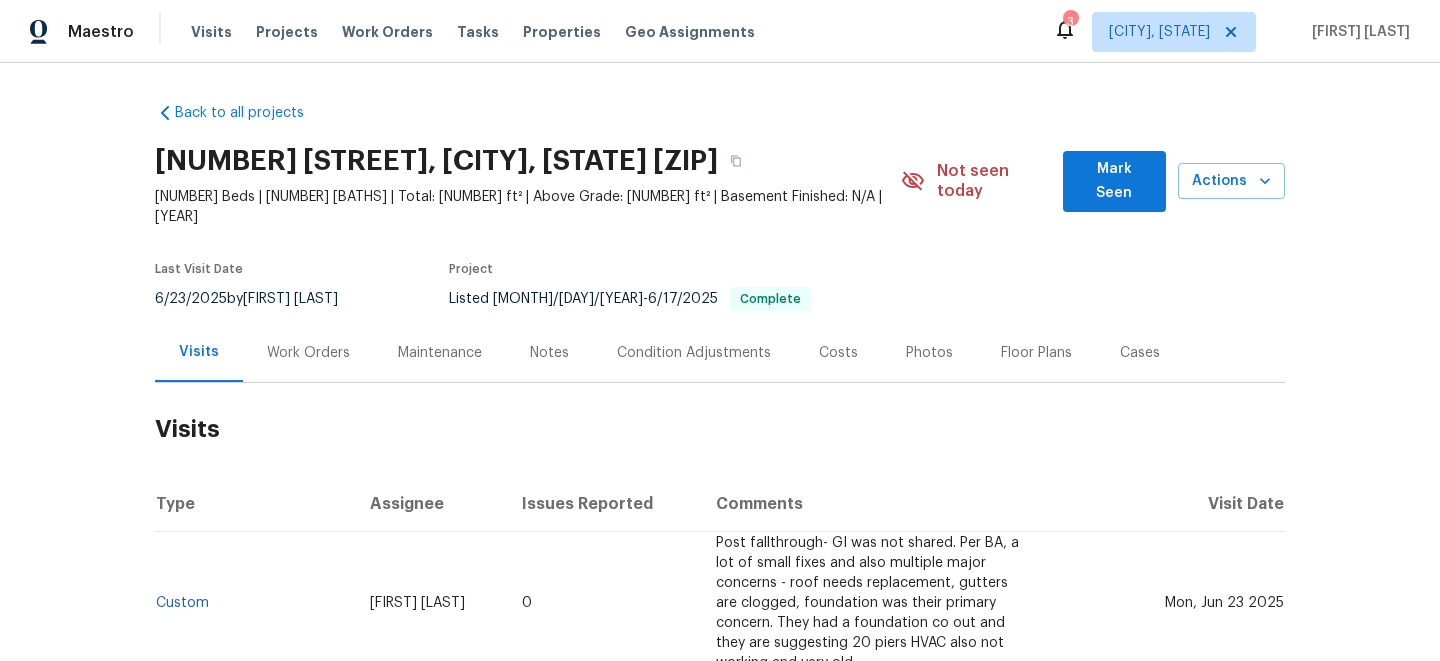 scroll, scrollTop: 0, scrollLeft: 0, axis: both 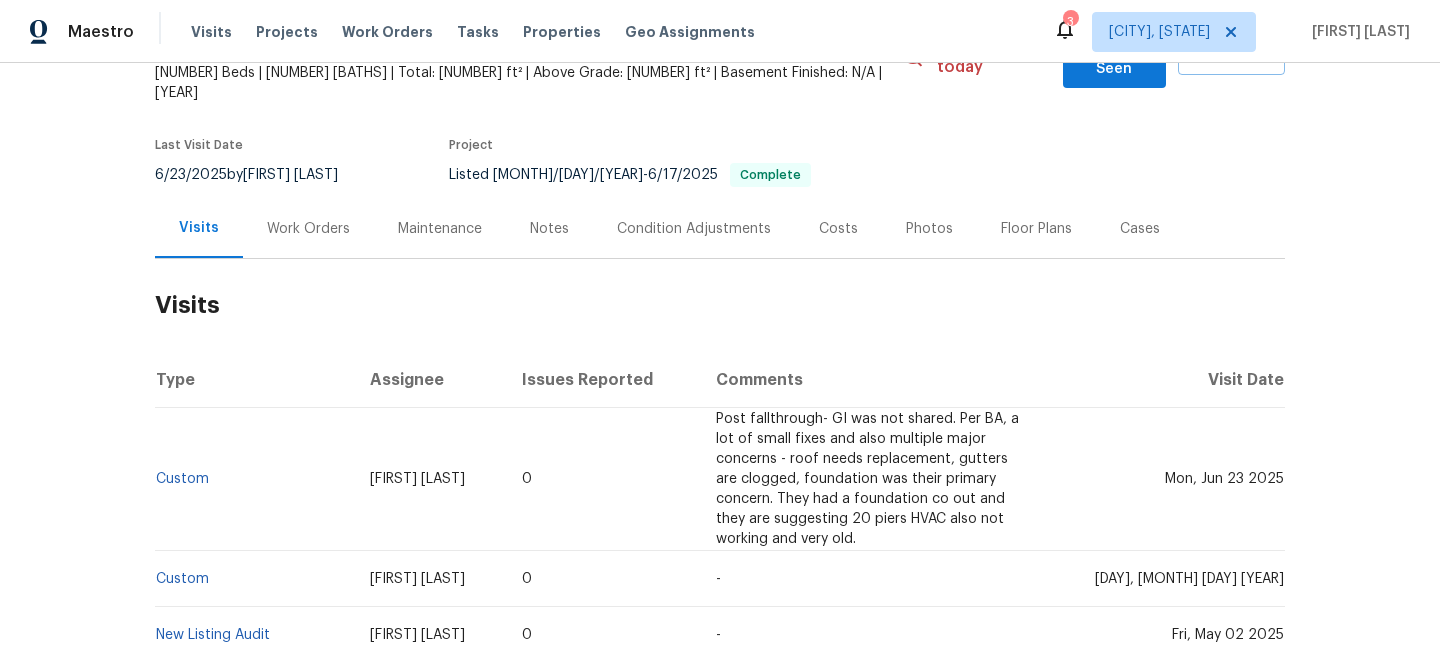 click on "Work Orders" at bounding box center [308, 229] 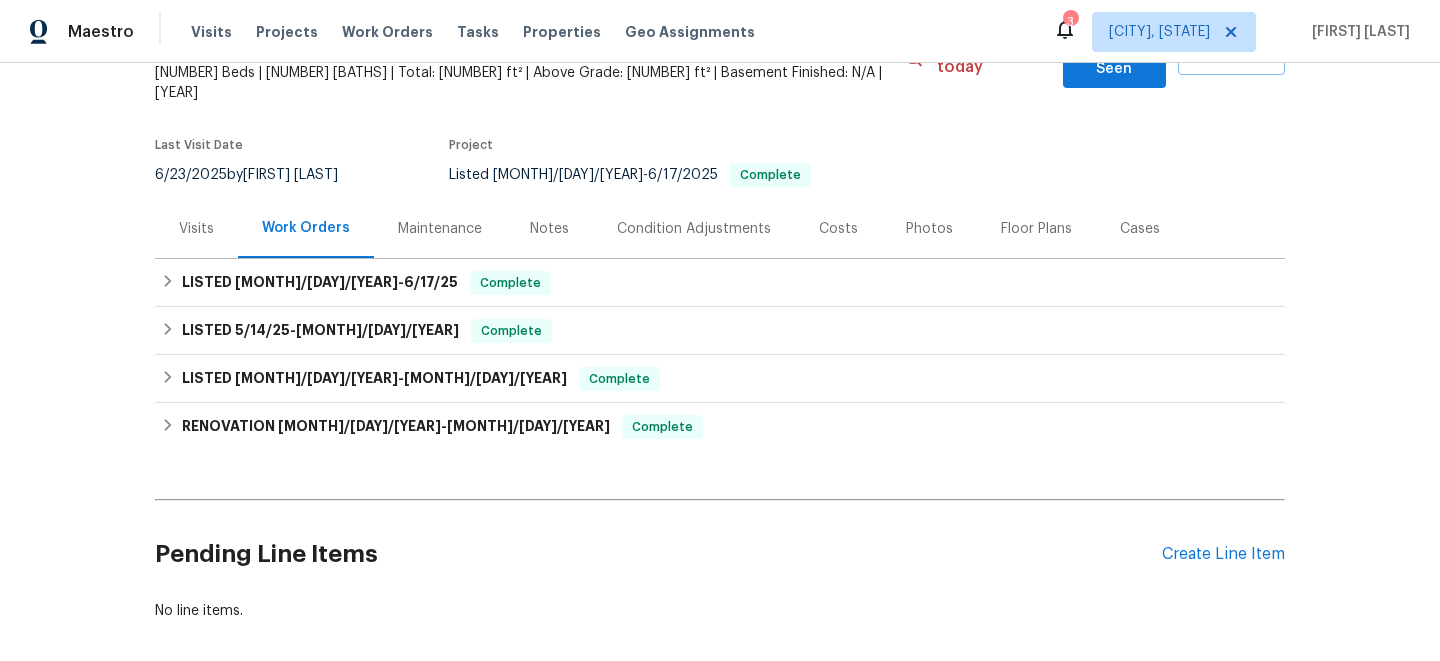 click on "Visits" at bounding box center (196, 228) 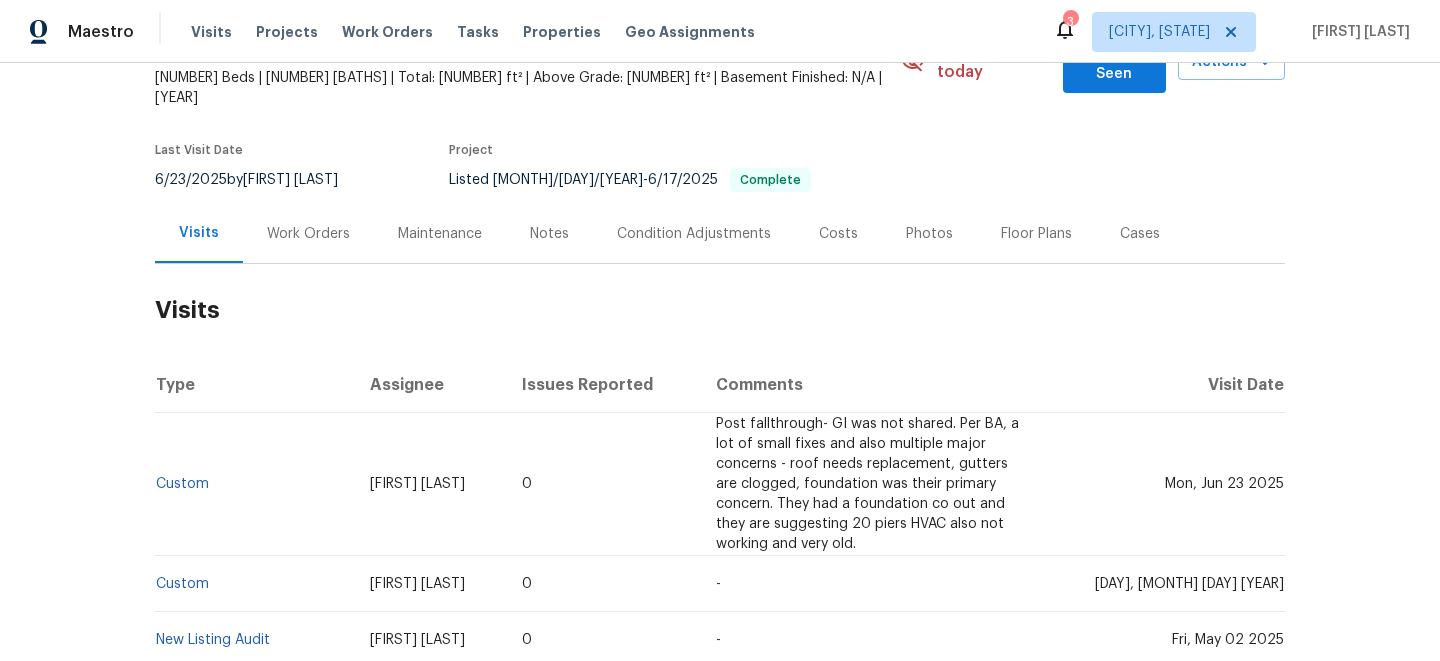 scroll, scrollTop: 114, scrollLeft: 0, axis: vertical 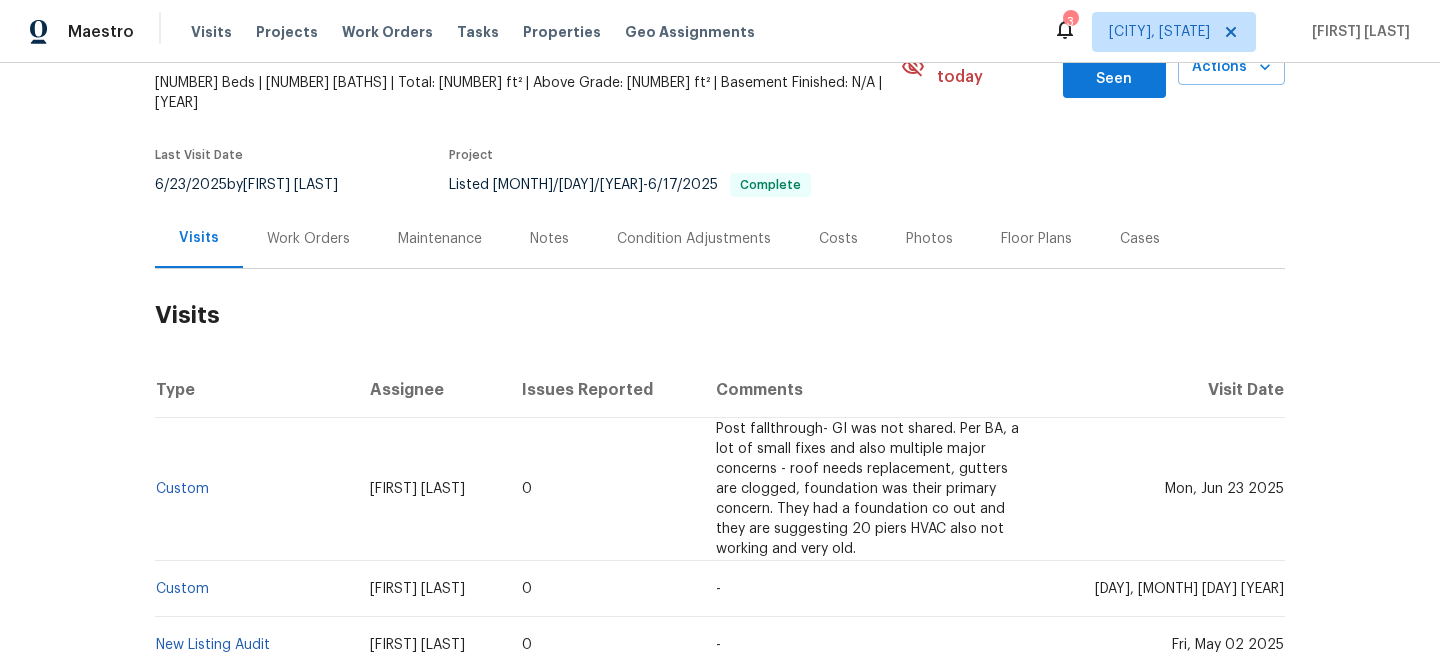 click on "Work Orders" at bounding box center [308, 238] 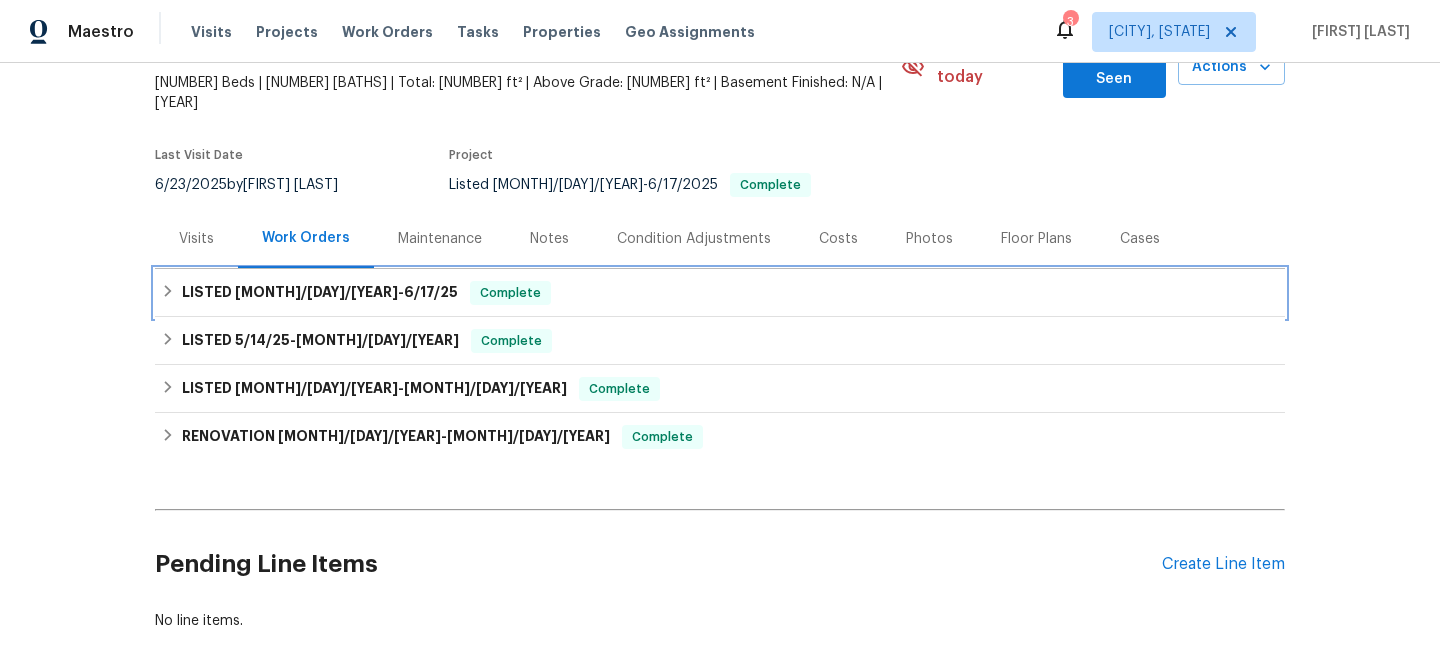 click on "LISTED   6/11/25  -  6/17/25 Complete" at bounding box center [720, 293] 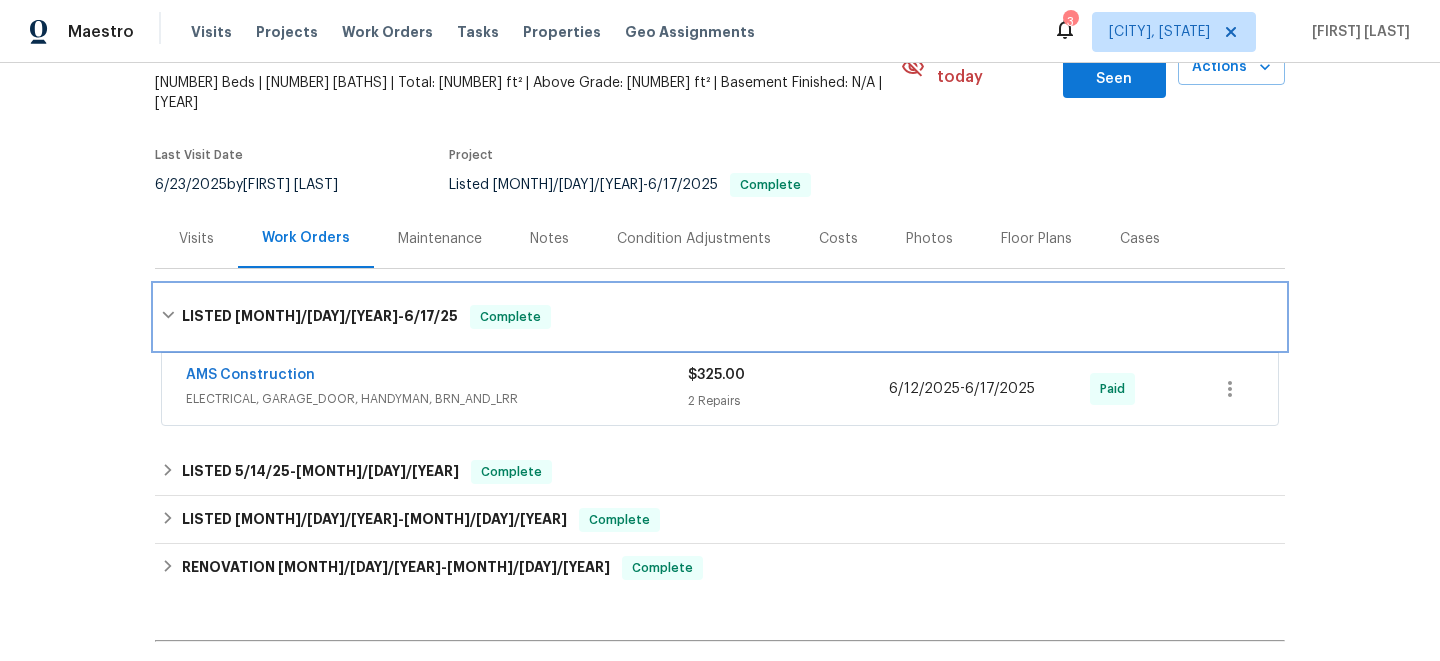 click on "LISTED   6/11/25  -  6/17/25 Complete" at bounding box center [720, 317] 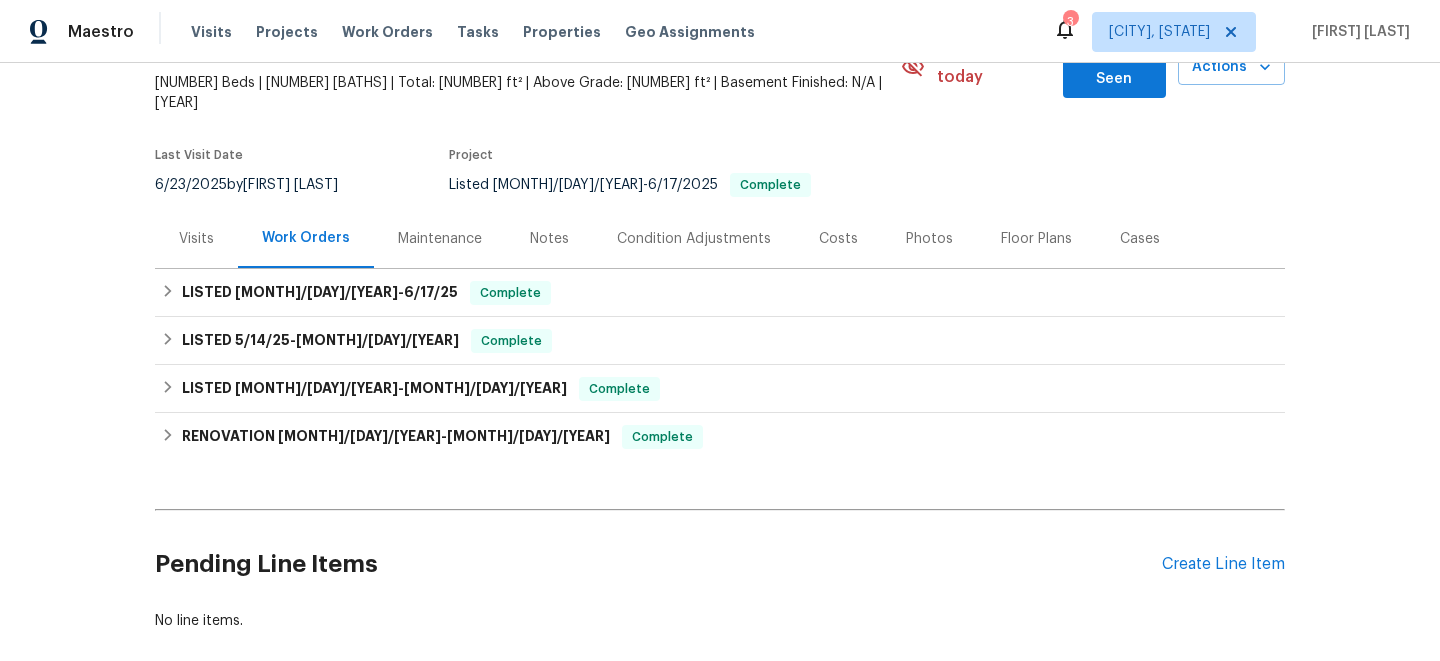 click on "Visits" at bounding box center [196, 239] 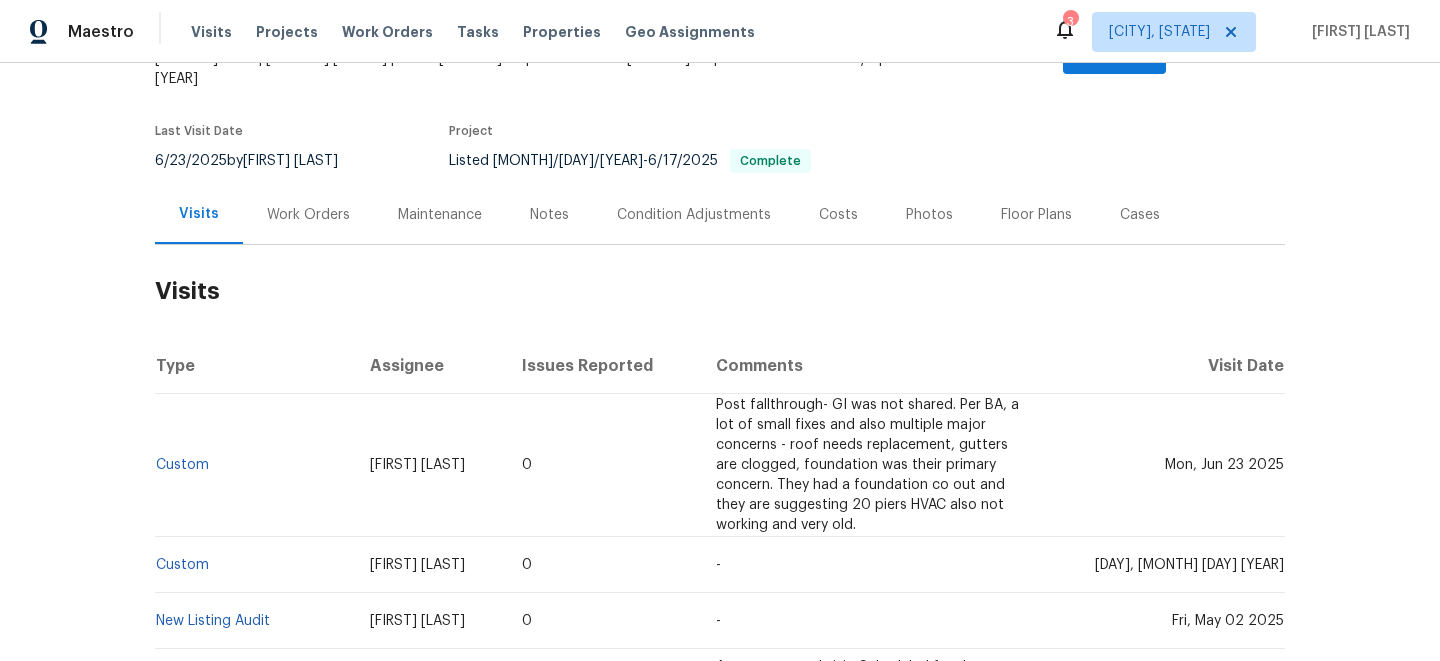scroll, scrollTop: 150, scrollLeft: 0, axis: vertical 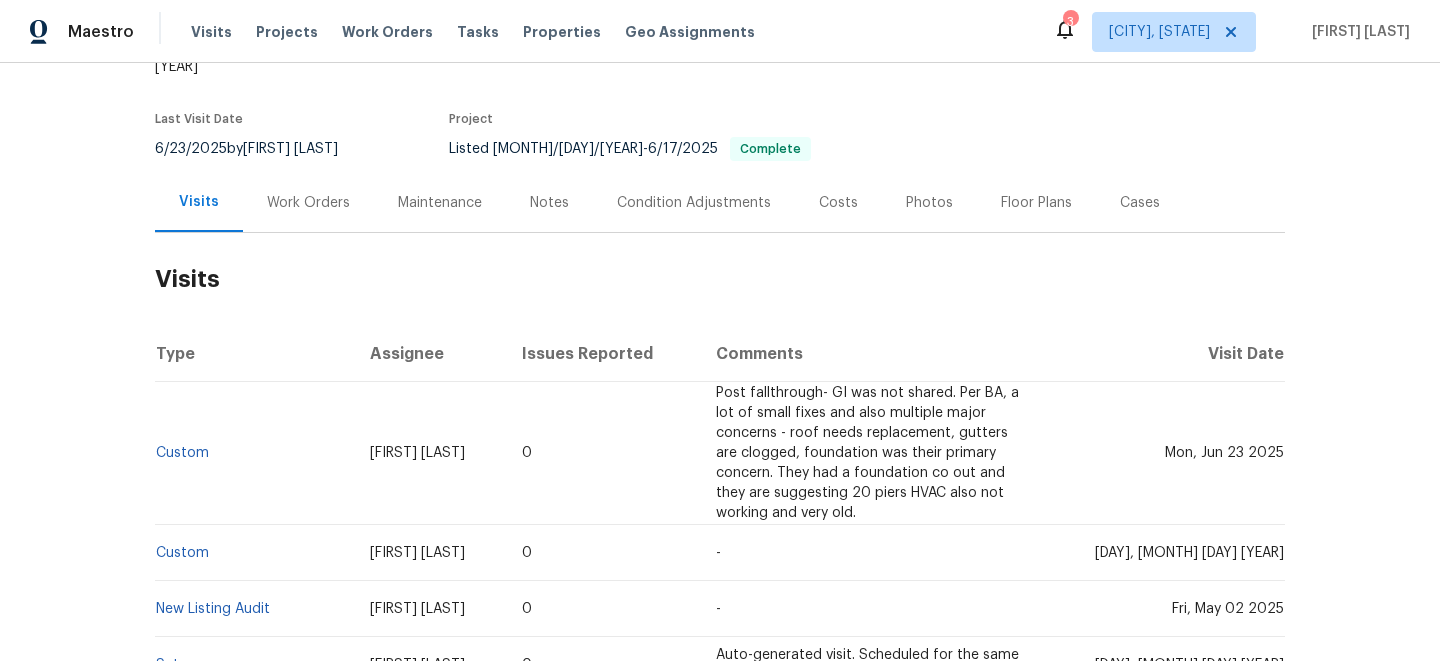 click on "Cases" at bounding box center (1140, 203) 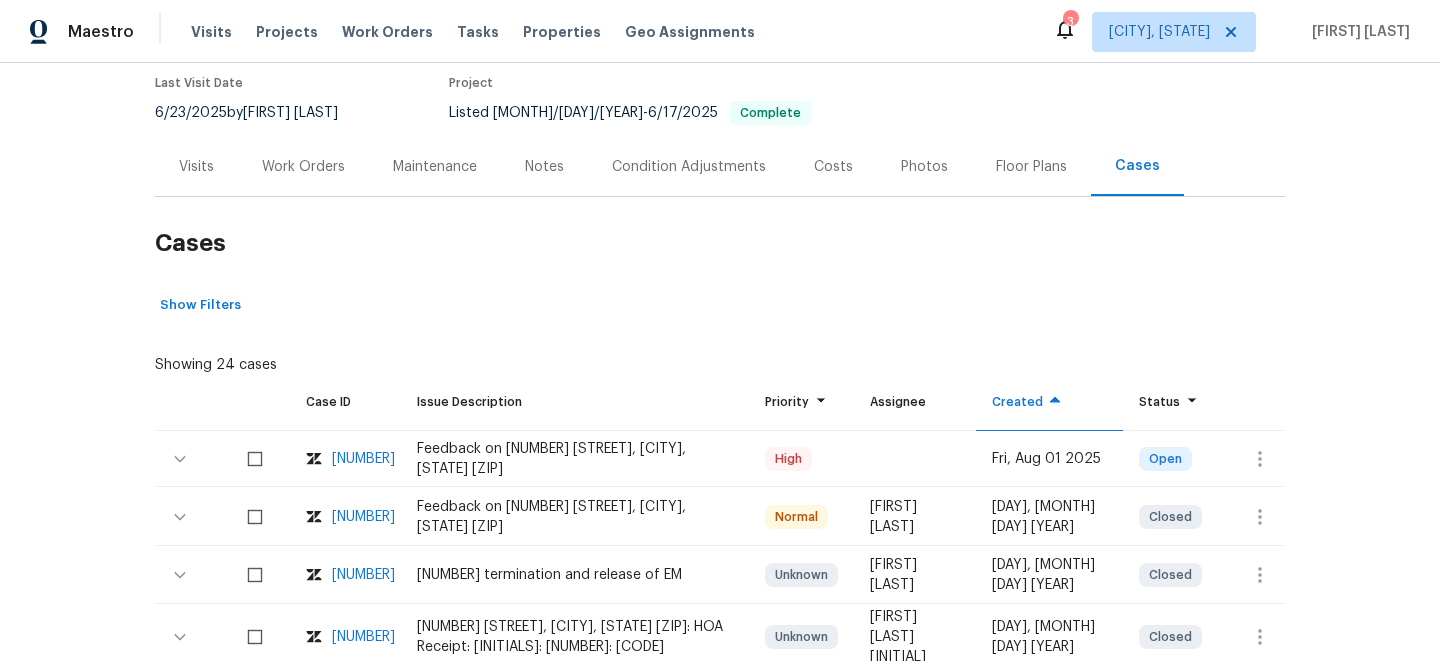 scroll, scrollTop: 233, scrollLeft: 0, axis: vertical 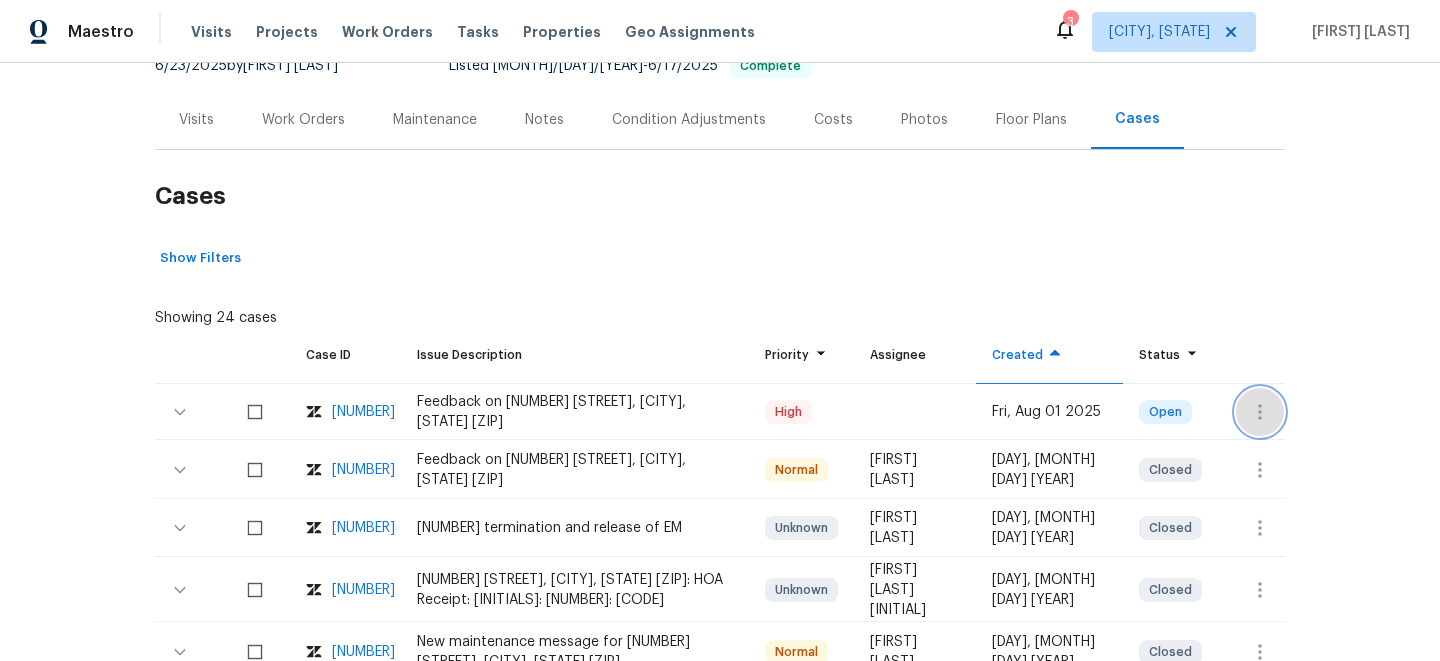 click 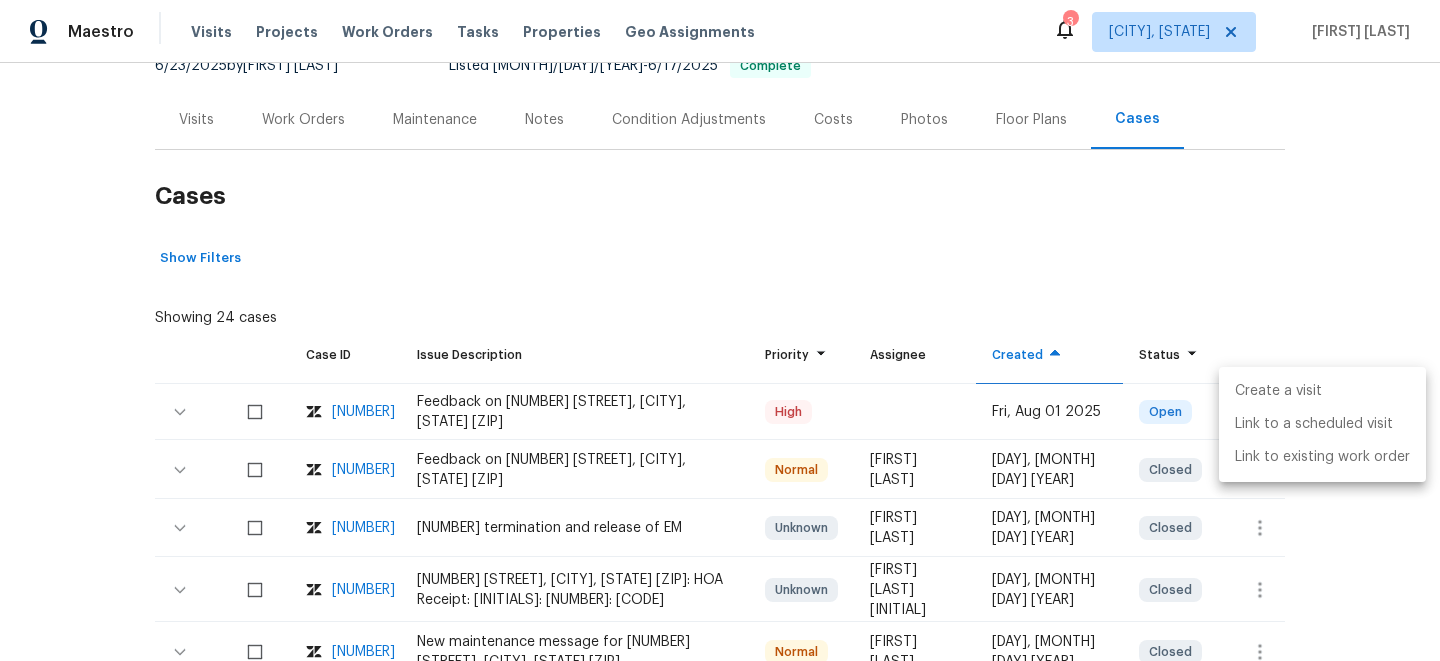 click on "Create a visit" at bounding box center (1322, 391) 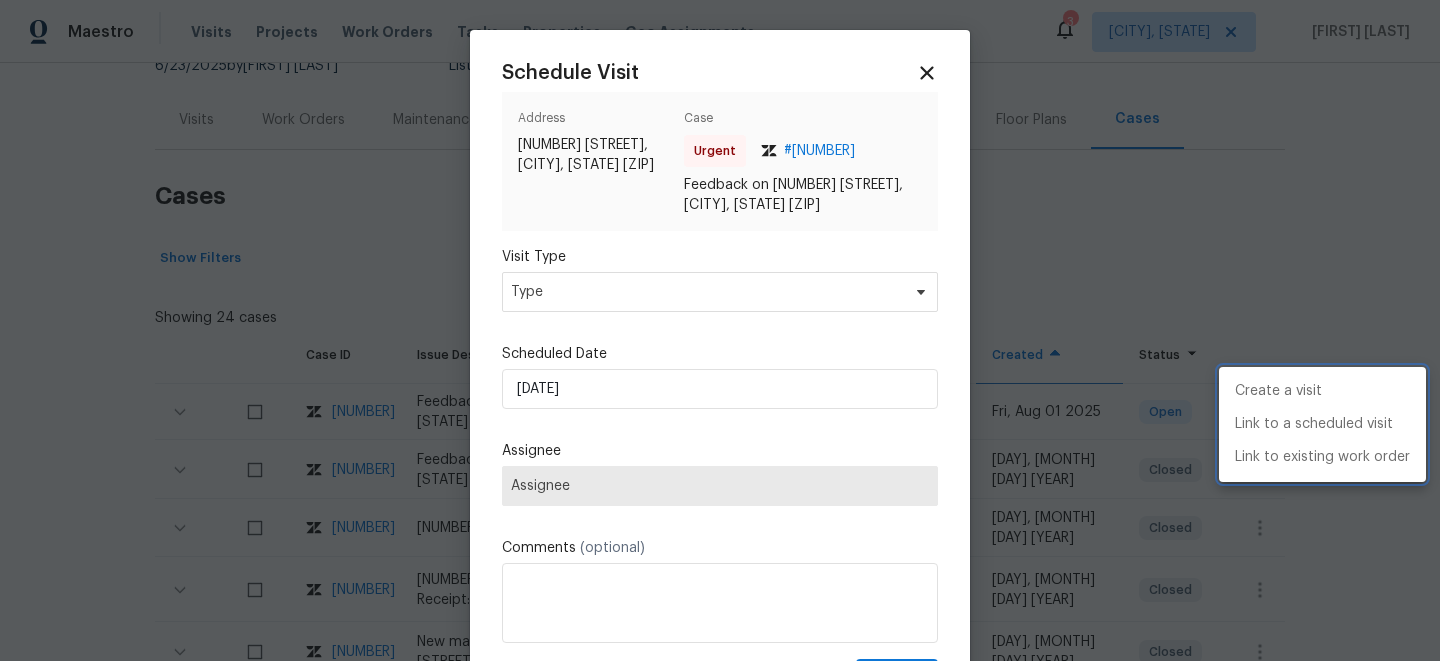 click on "Create a visit" at bounding box center (1322, 391) 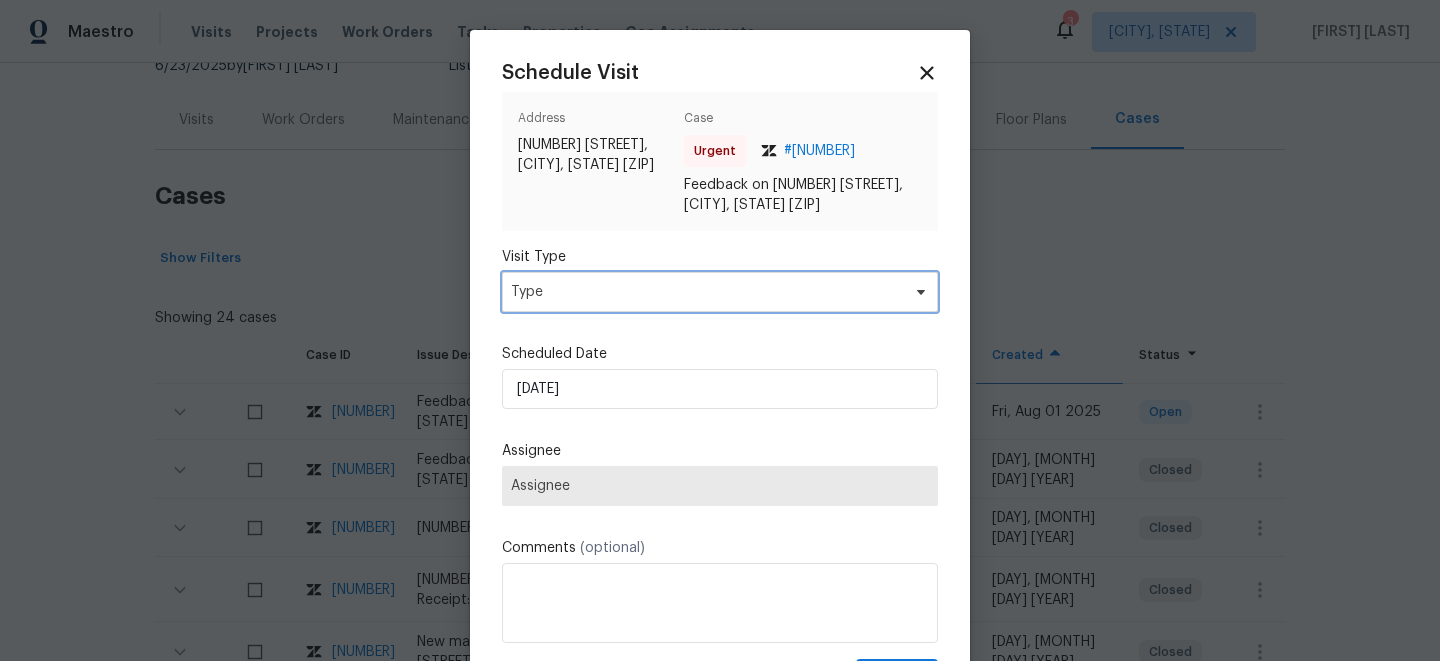 click on "Type" at bounding box center [705, 292] 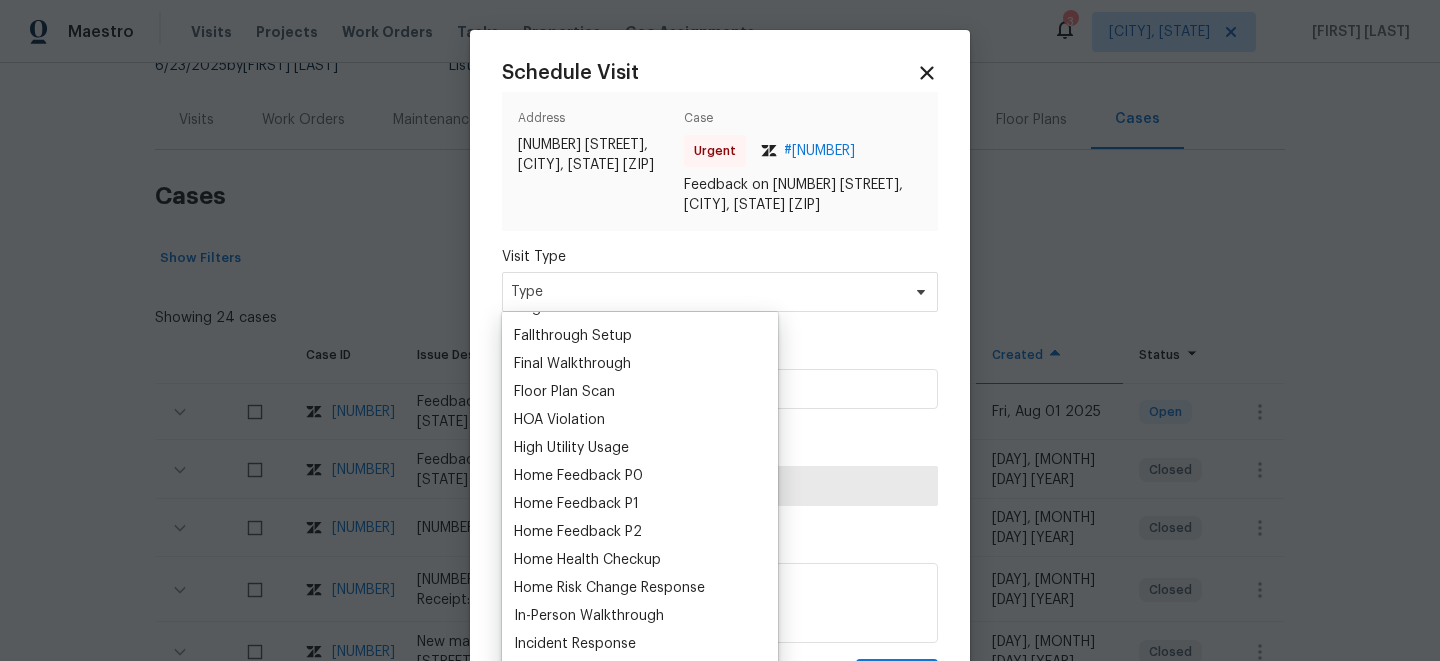 scroll, scrollTop: 493, scrollLeft: 0, axis: vertical 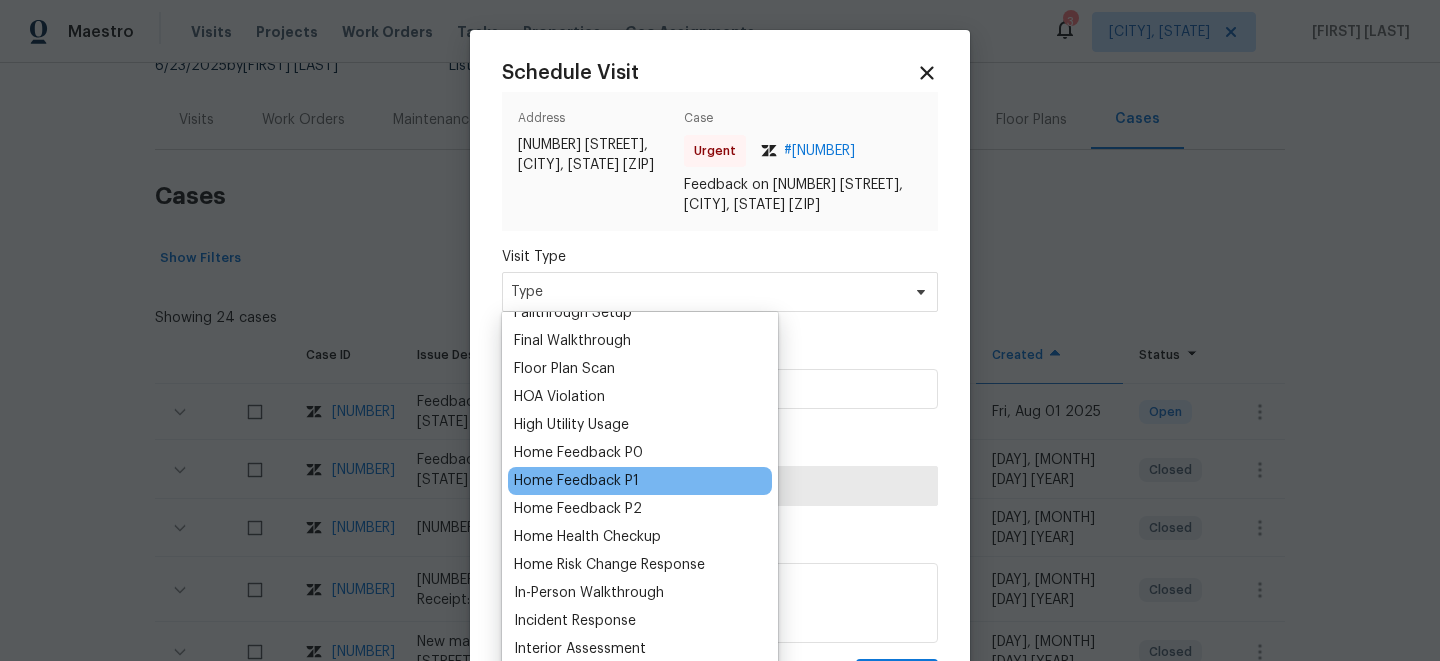 click on "Home Feedback P1" at bounding box center [576, 481] 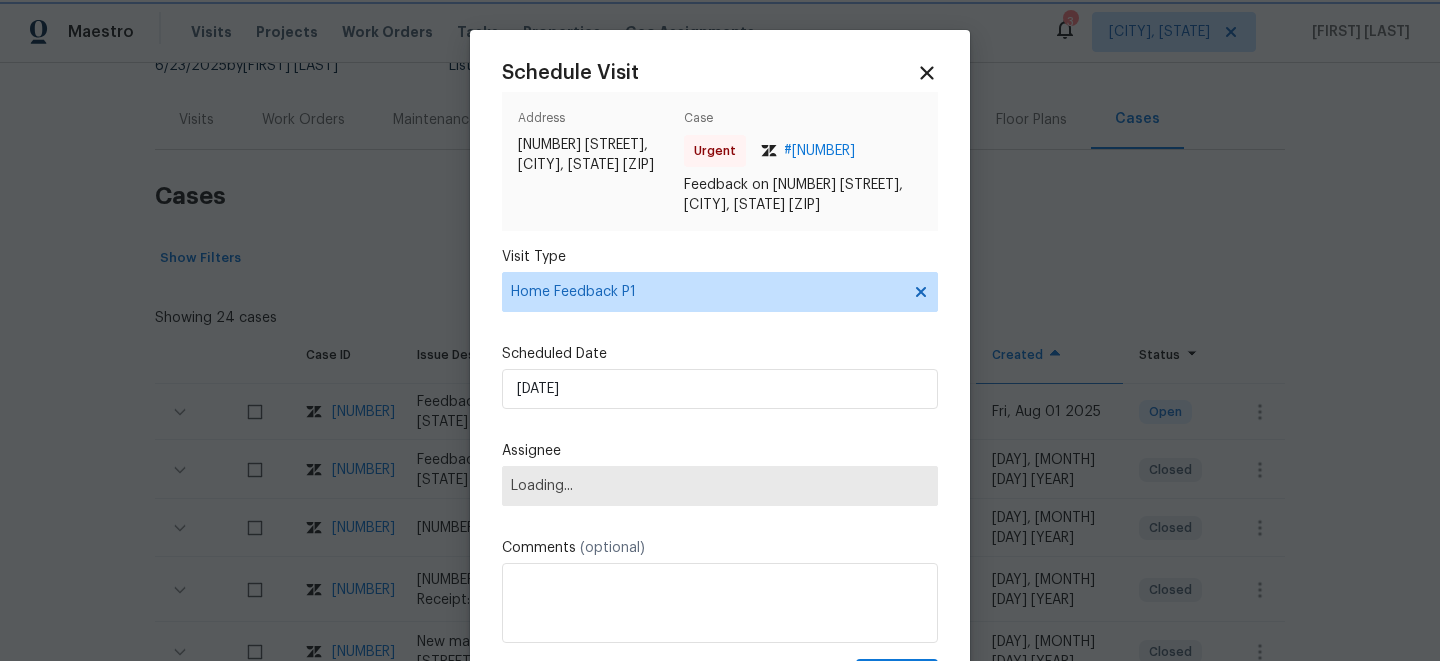 scroll, scrollTop: 38, scrollLeft: 0, axis: vertical 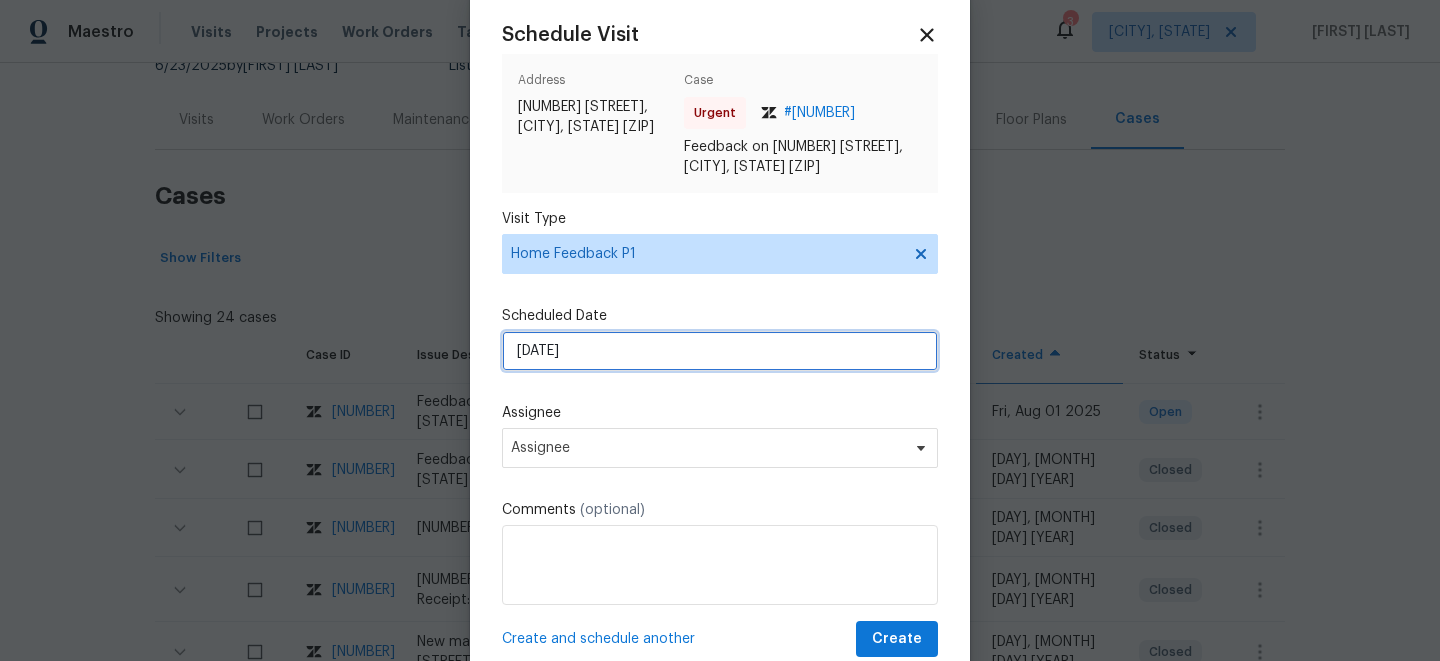 click on "01/08/2025" at bounding box center [720, 351] 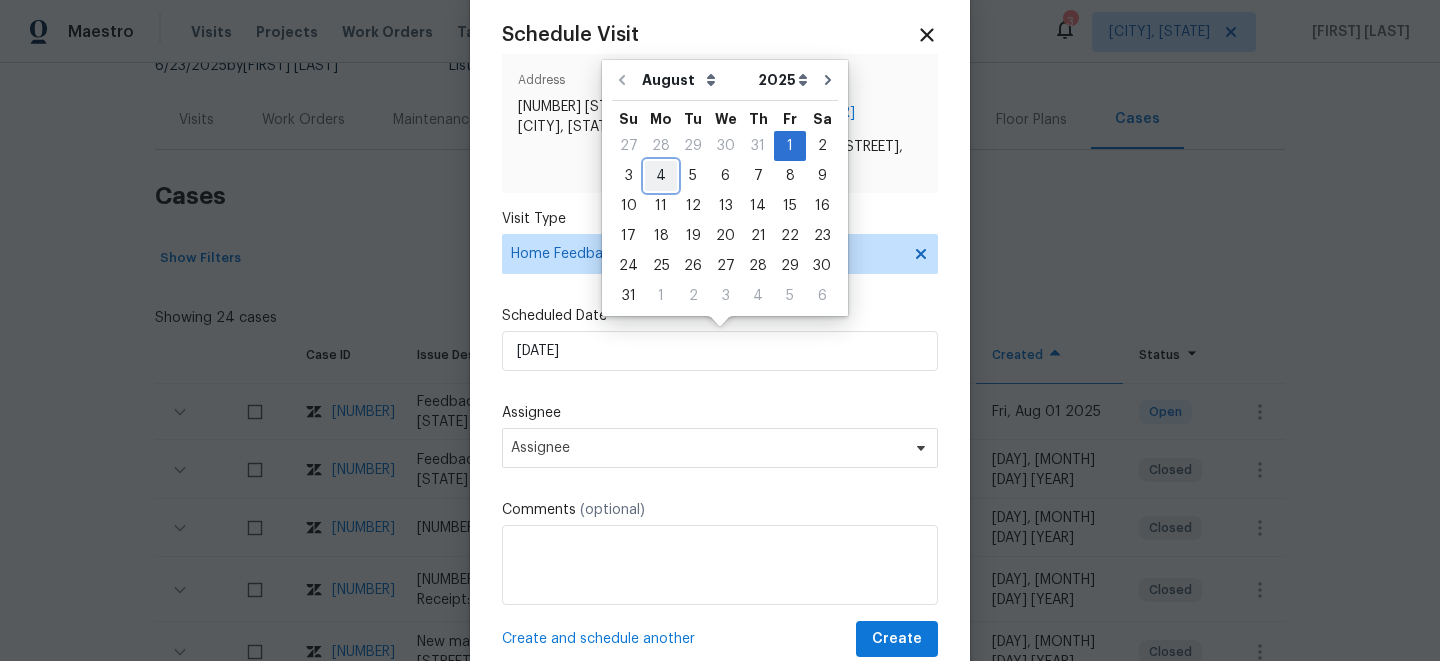 click on "4" at bounding box center [661, 176] 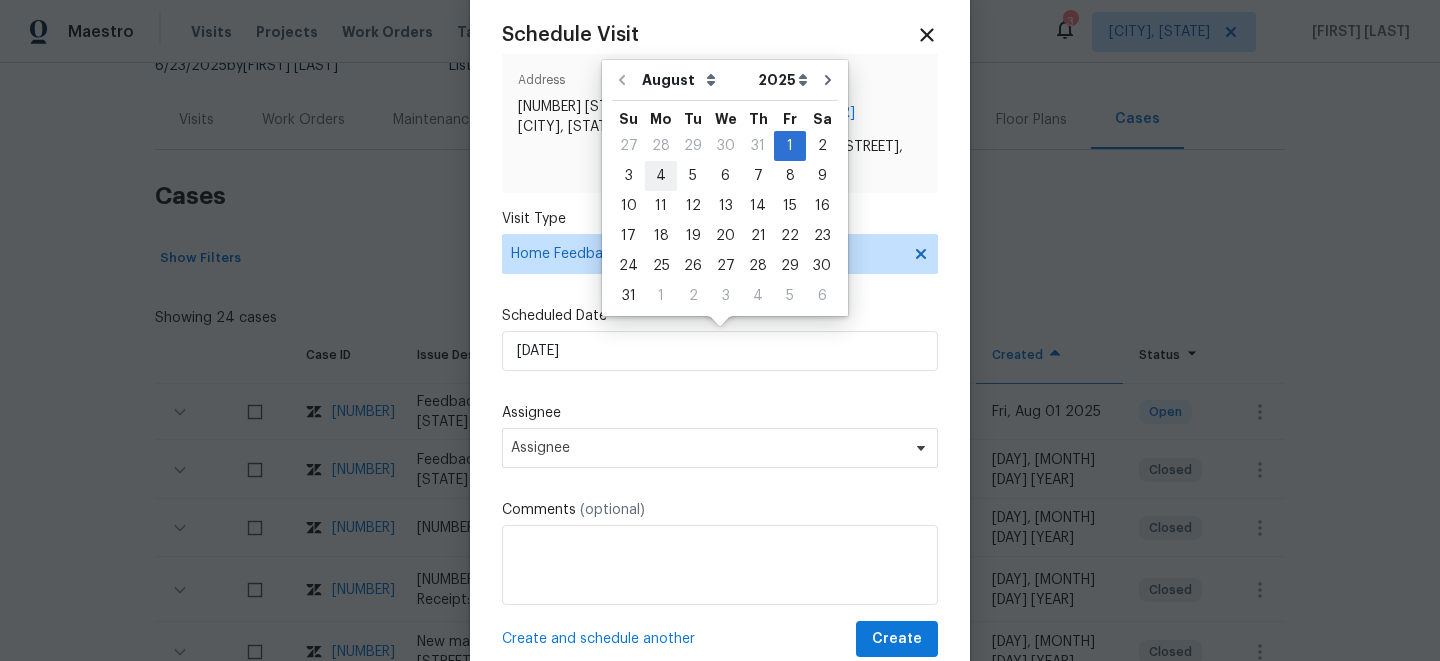 type on "04/08/2025" 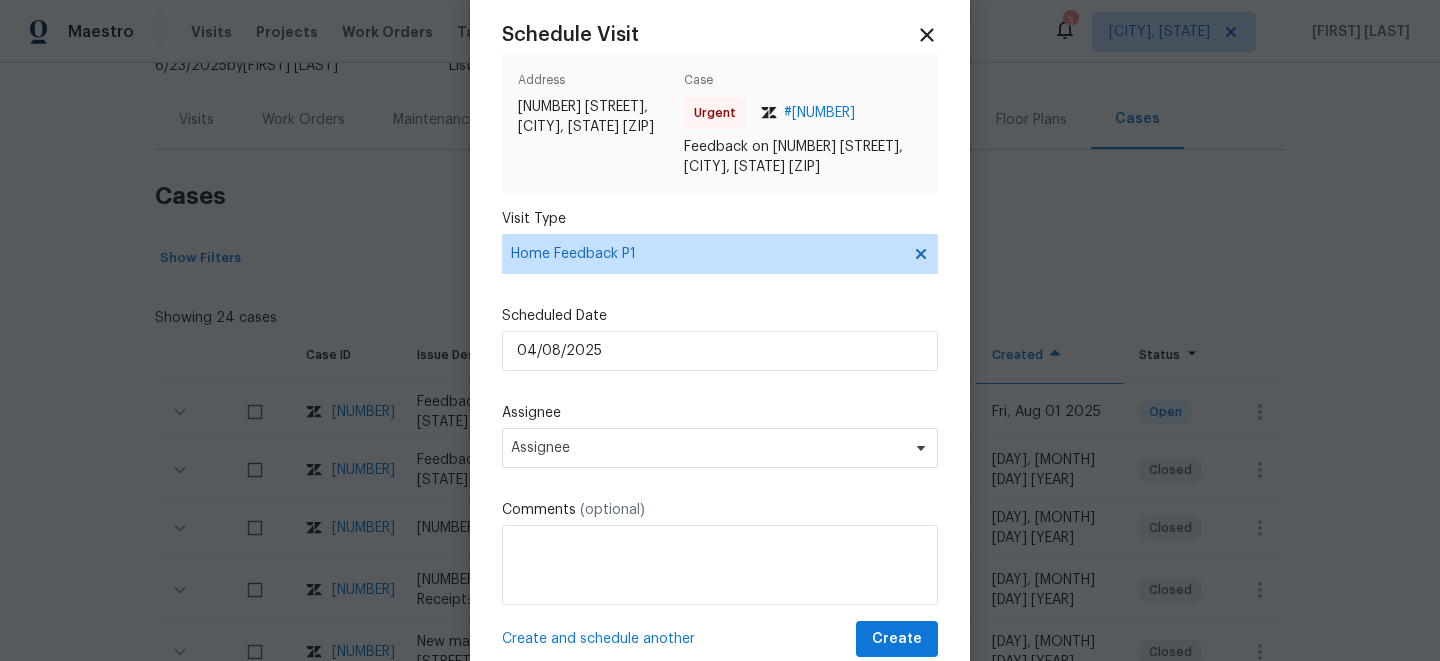 scroll, scrollTop: 96, scrollLeft: 0, axis: vertical 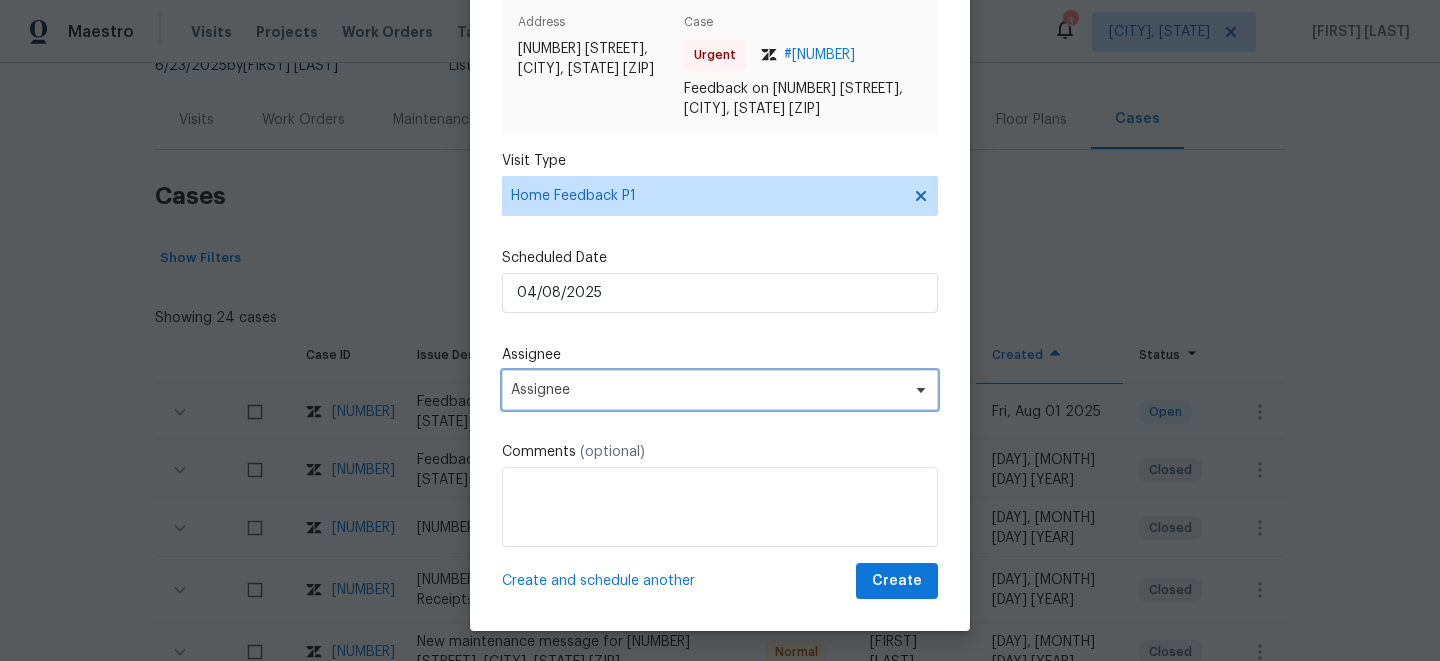 click on "Assignee" at bounding box center (707, 390) 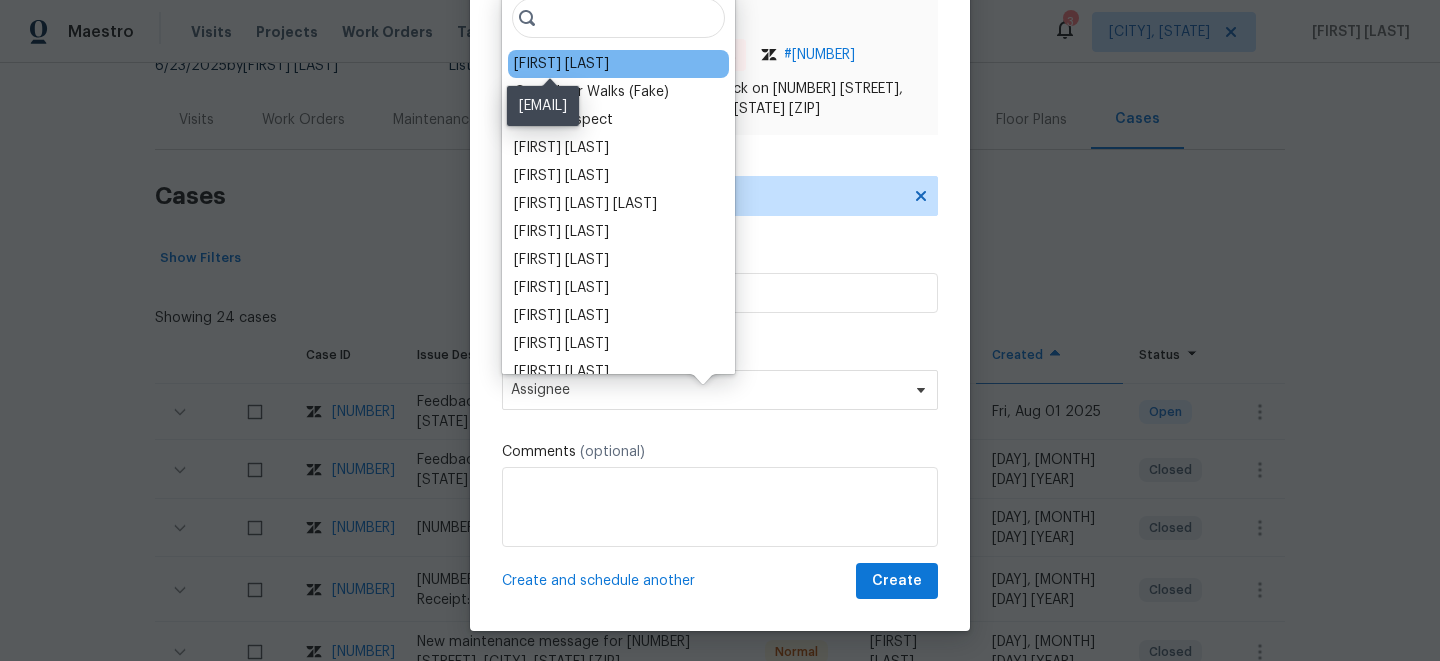 click on "Brad Limes" at bounding box center (561, 64) 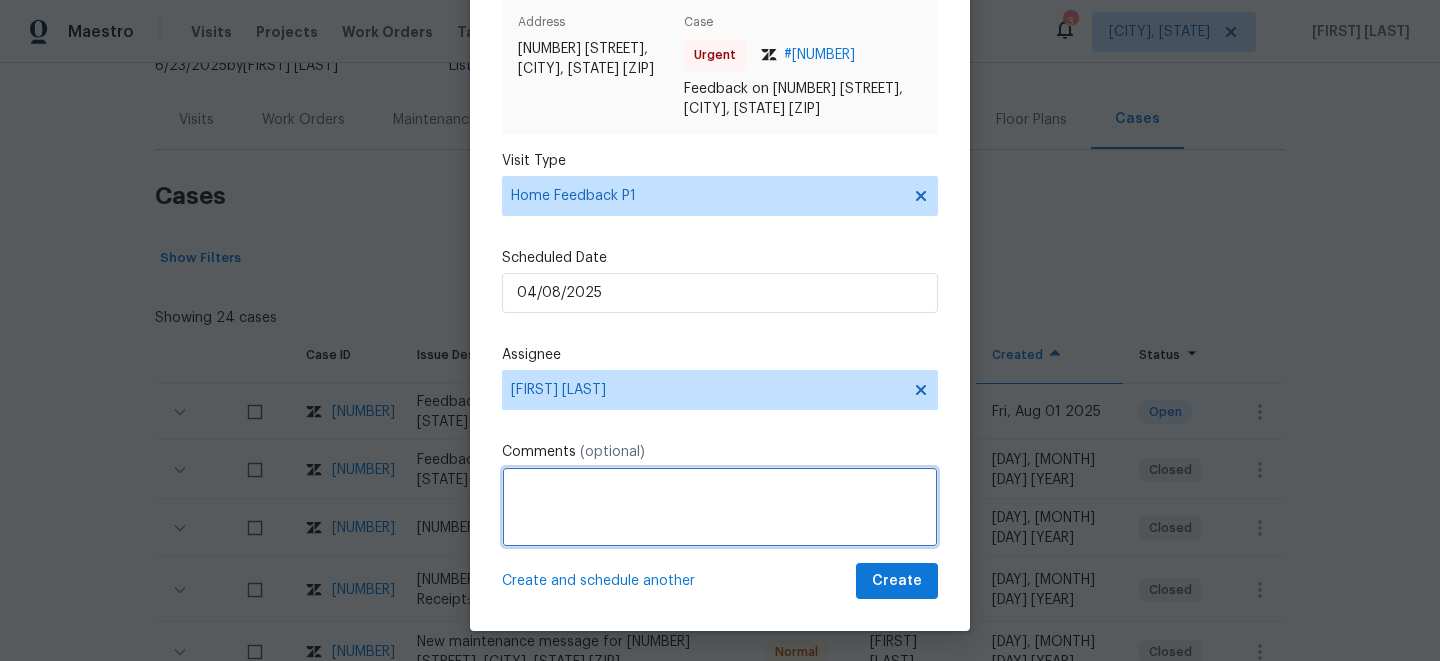 click at bounding box center [720, 507] 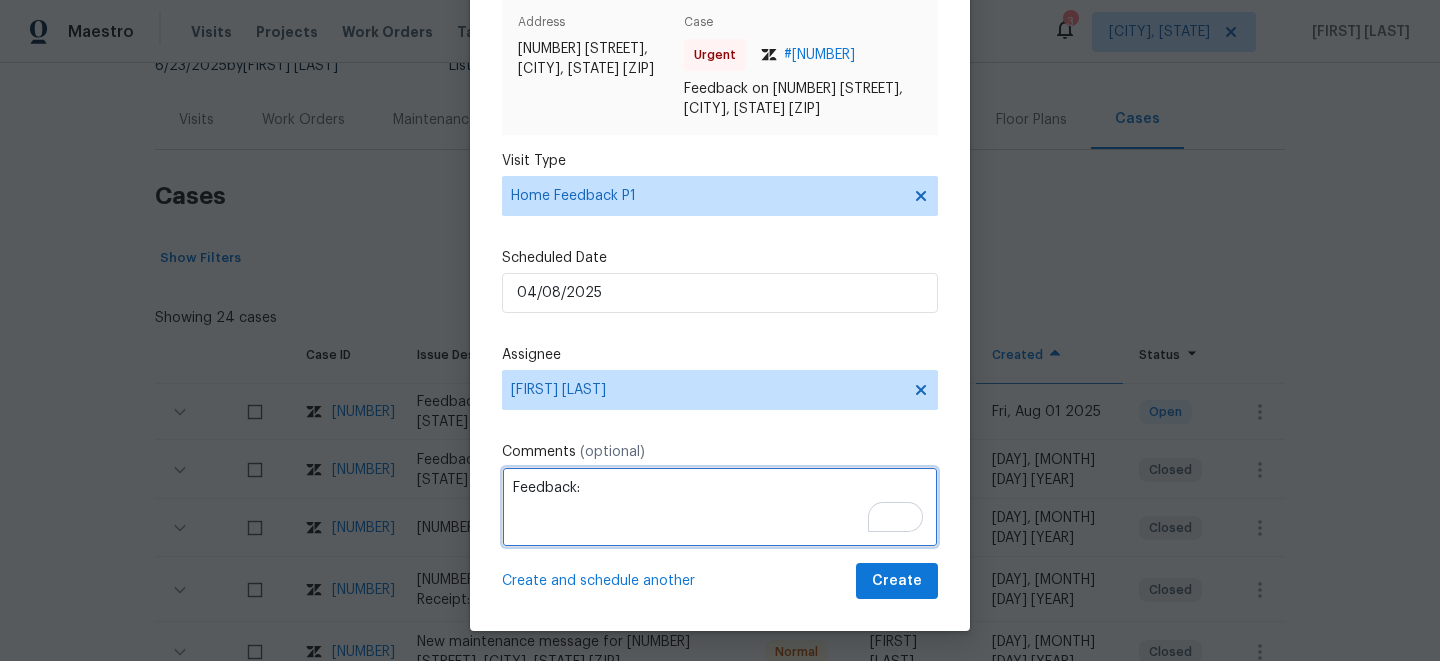 paste on "Back door doesnt lock." 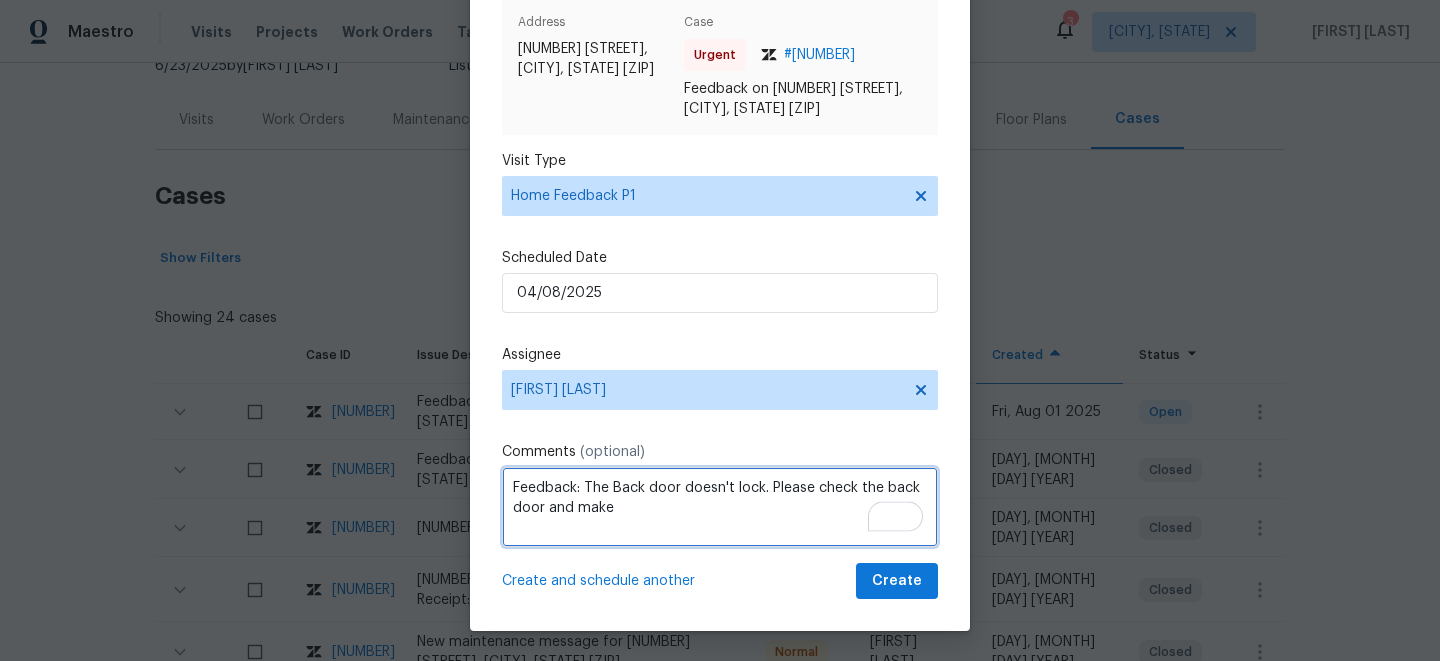 click on "Feedback: The Back door doesn't lock. Please check the back door and make" at bounding box center (720, 507) 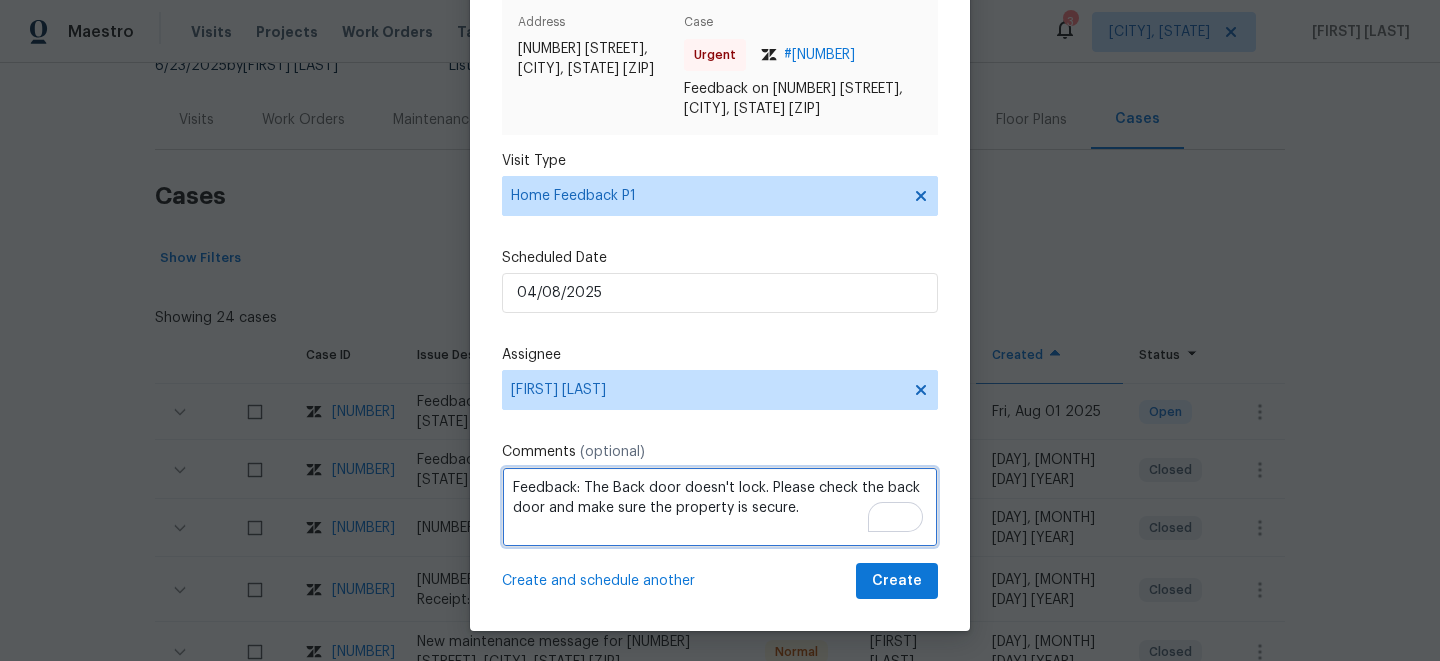 type on "Feedback: The Back door doesn't lock. Please check the back door and make sure the property is secure." 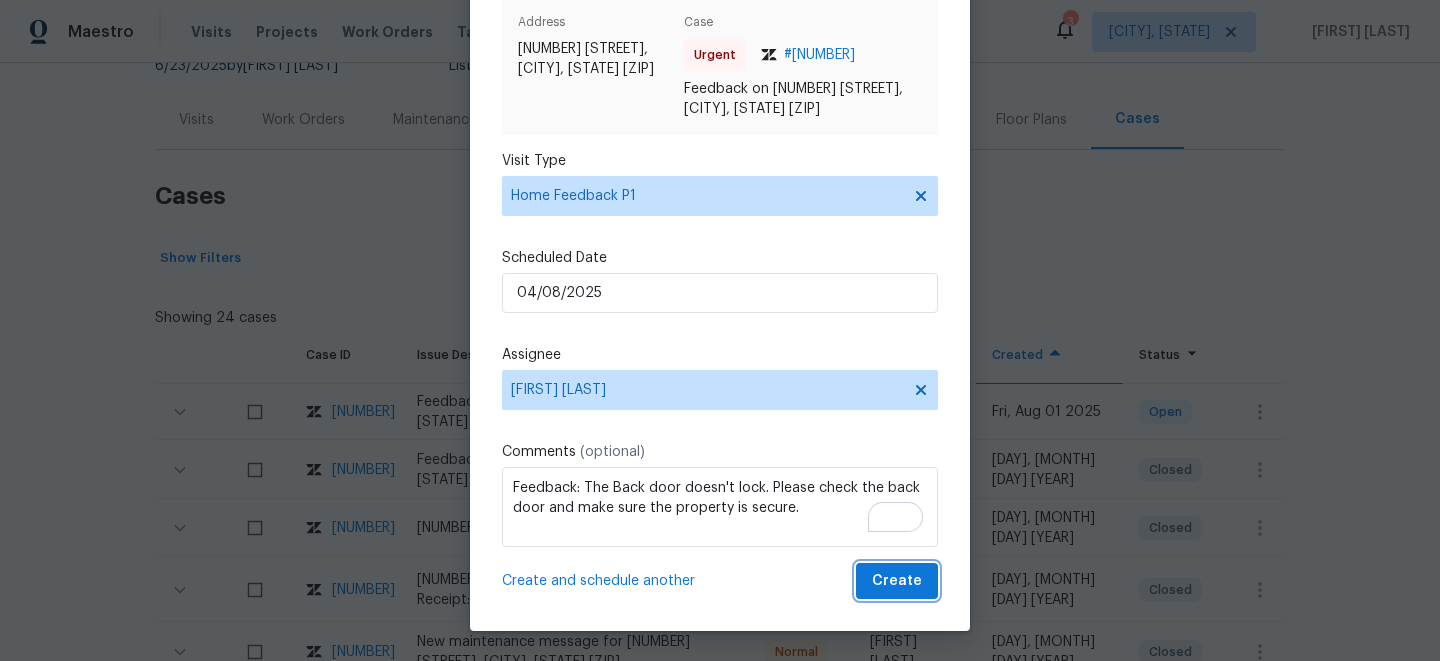 click on "Create" at bounding box center (897, 581) 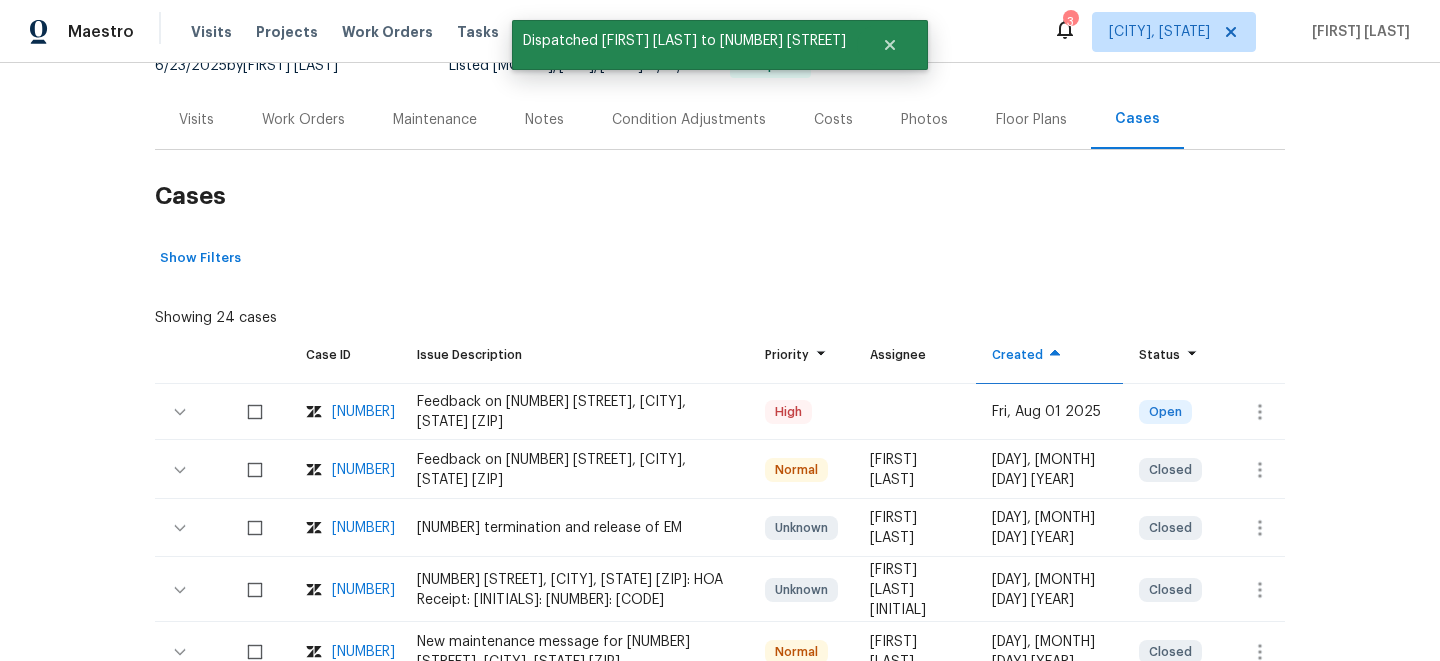 scroll, scrollTop: 0, scrollLeft: 0, axis: both 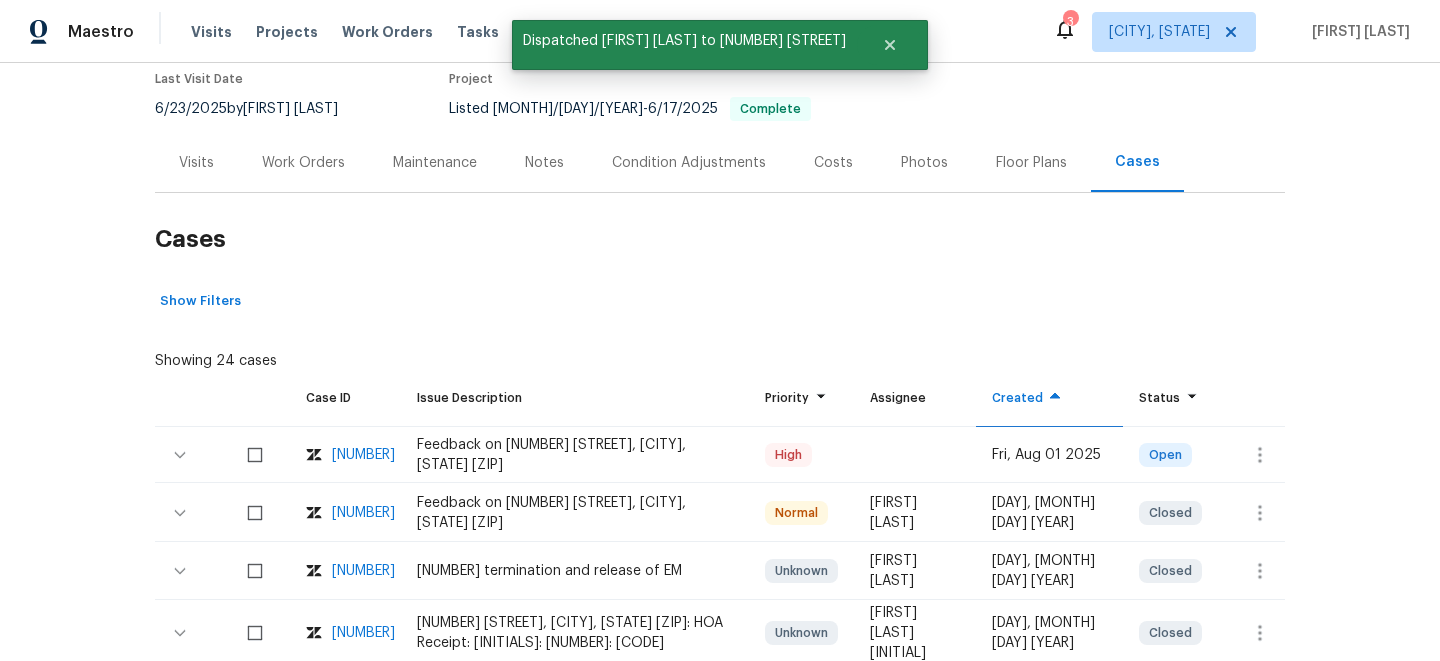 click on "Visits" at bounding box center (196, 162) 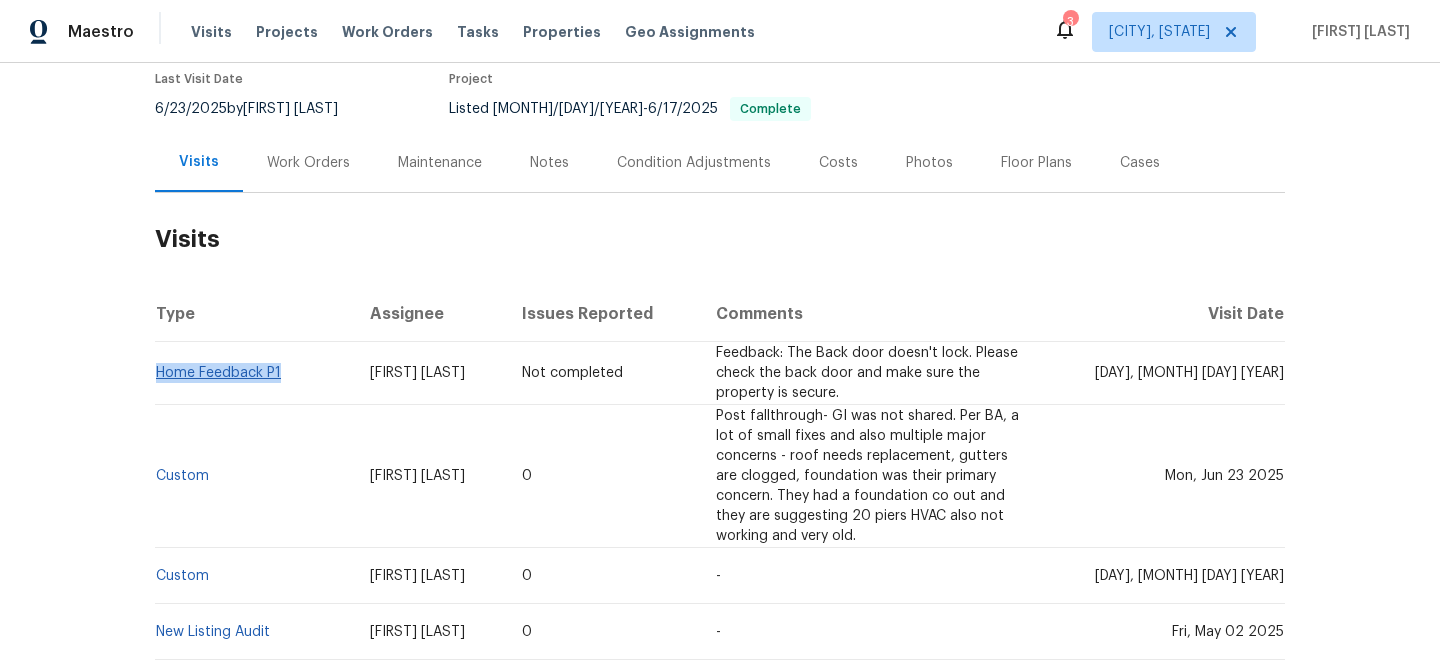 drag, startPoint x: 295, startPoint y: 358, endPoint x: 159, endPoint y: 356, distance: 136.01471 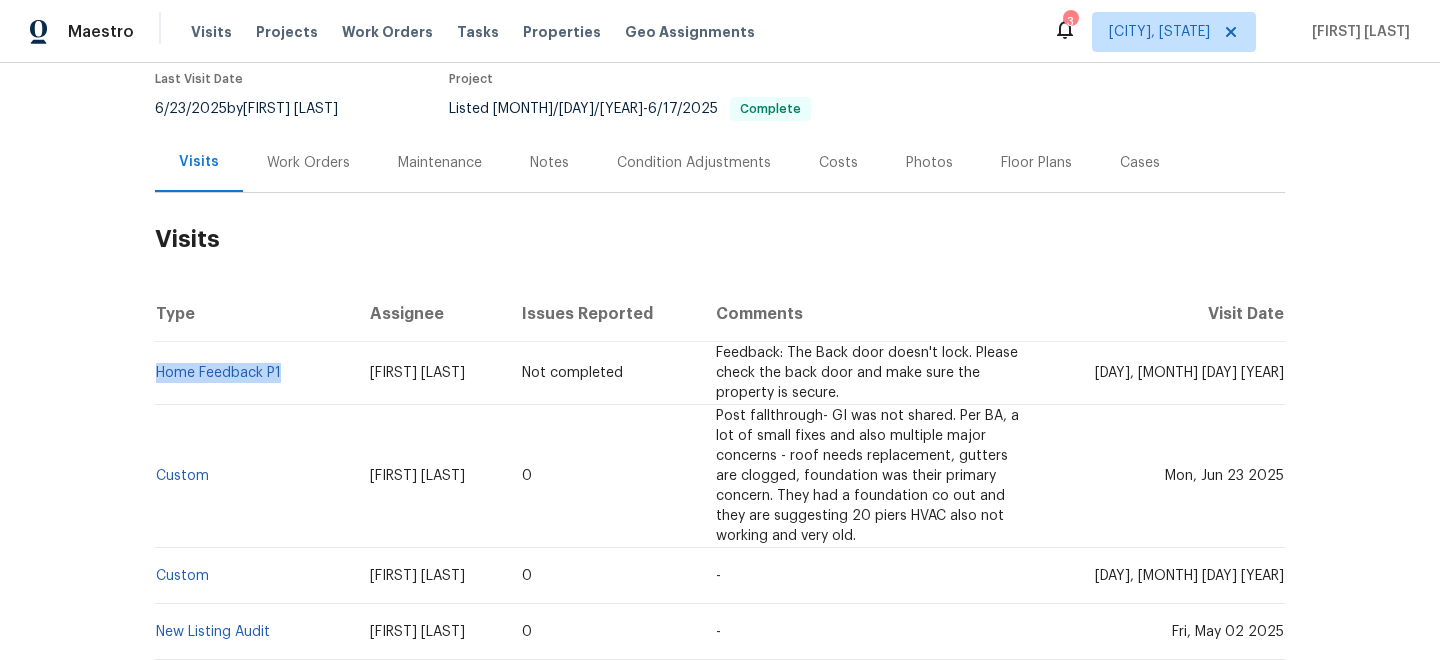 copy on "Home Feedback P1" 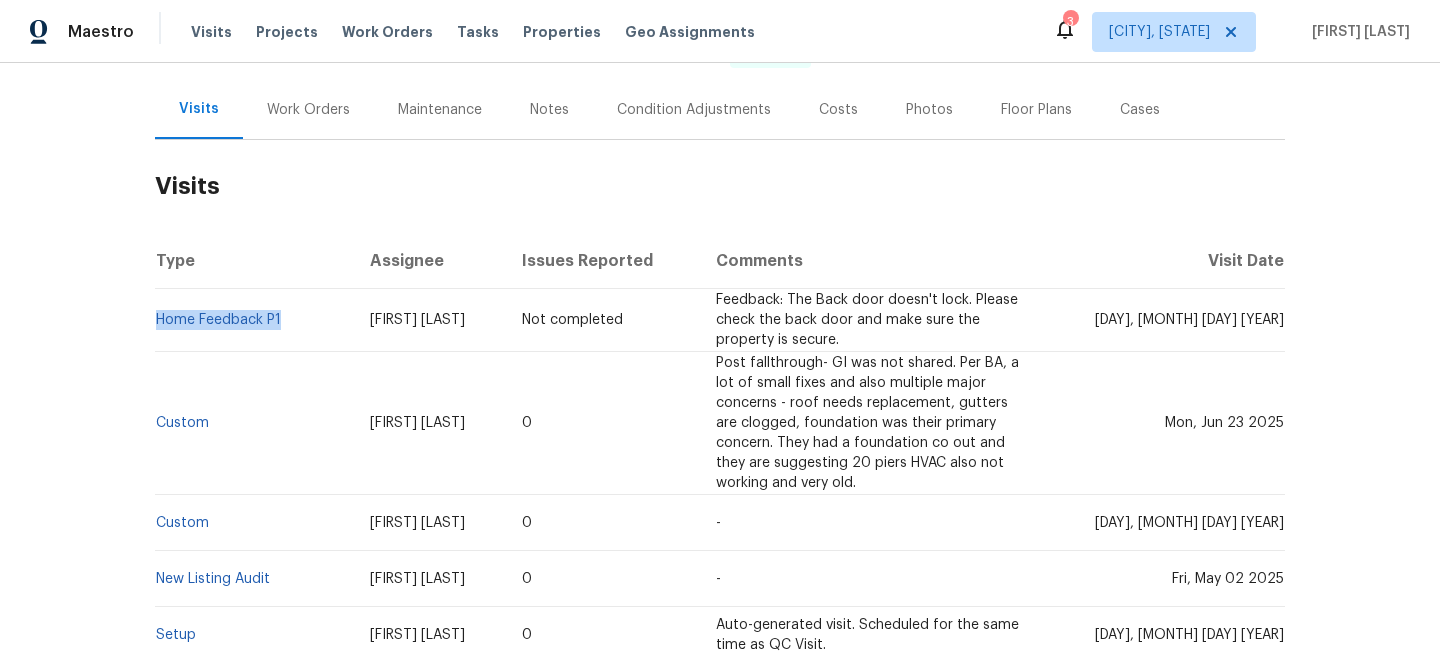 scroll, scrollTop: 248, scrollLeft: 0, axis: vertical 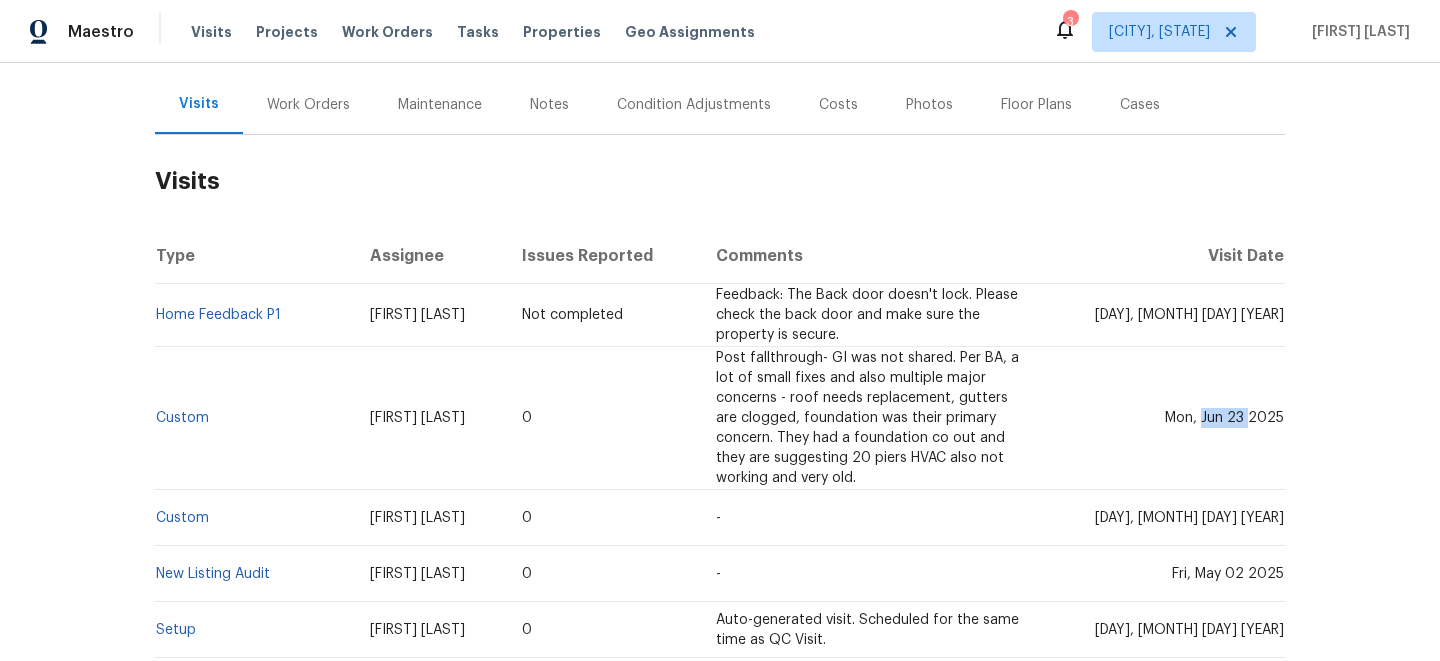 drag, startPoint x: 1203, startPoint y: 400, endPoint x: 1248, endPoint y: 401, distance: 45.01111 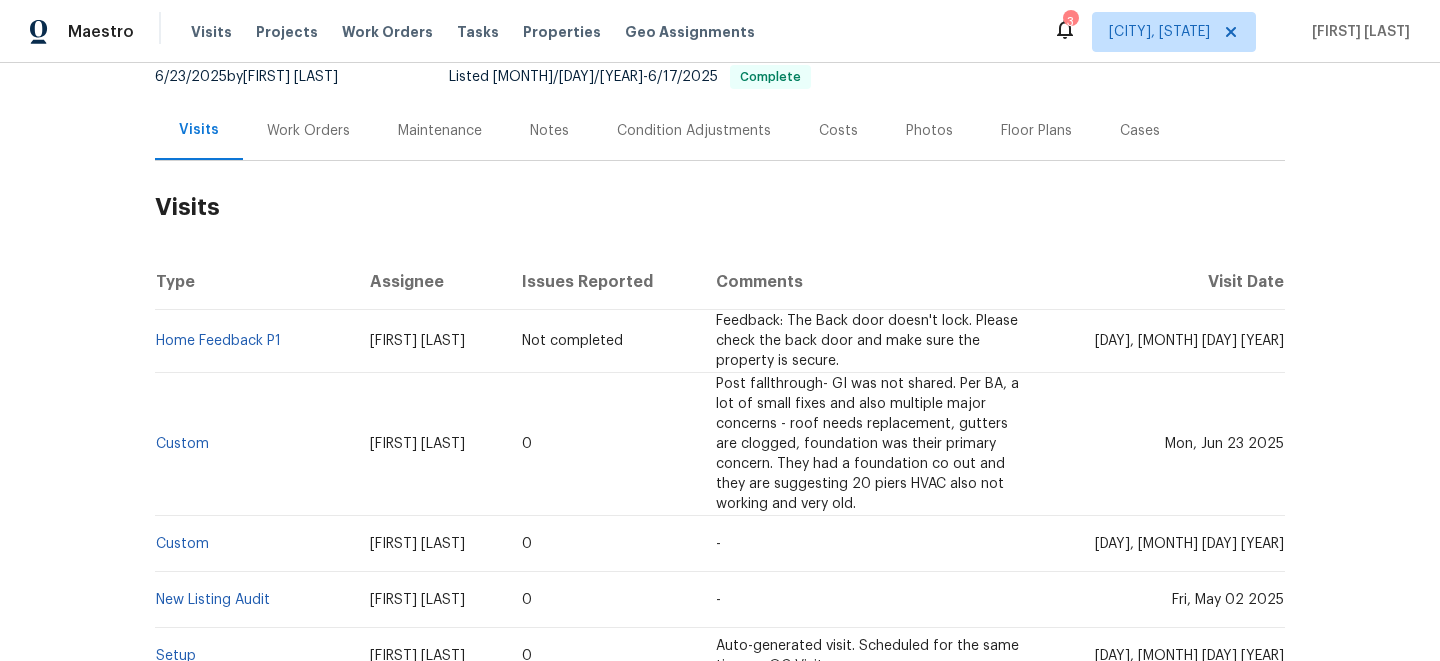 click on "Work Orders" at bounding box center (308, 131) 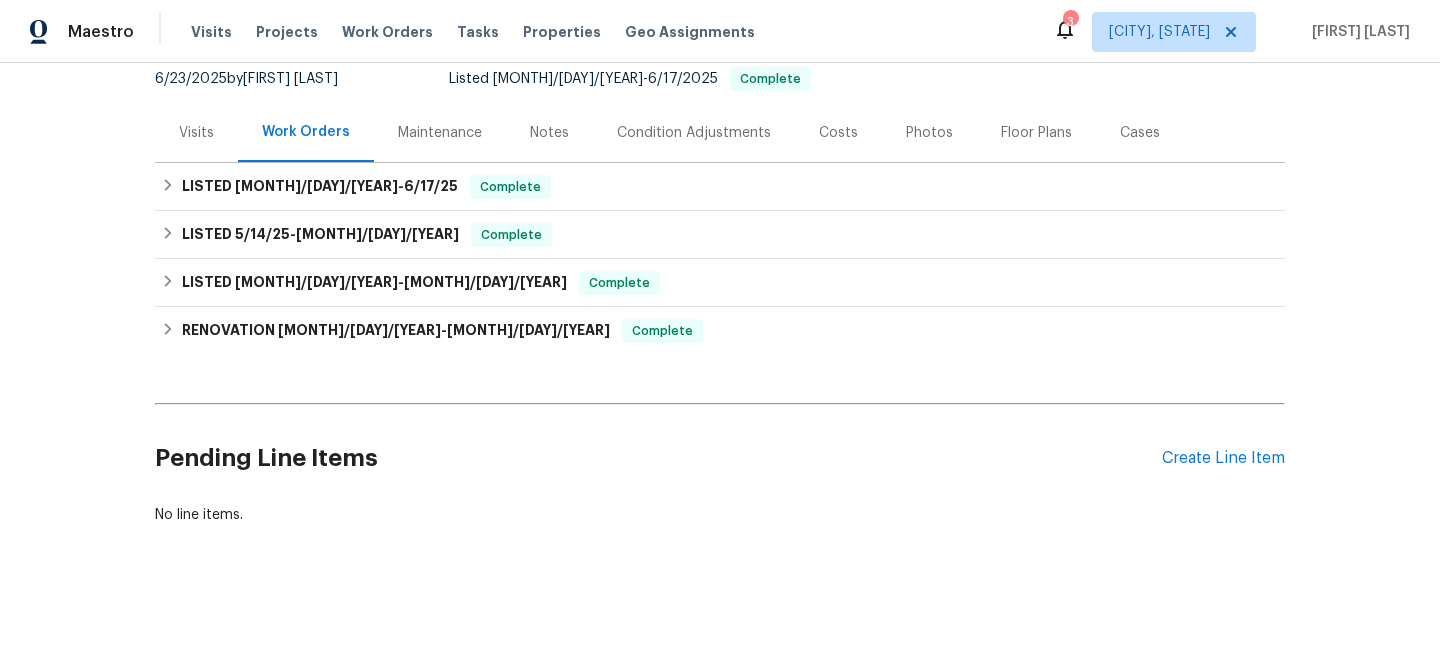 scroll, scrollTop: 200, scrollLeft: 0, axis: vertical 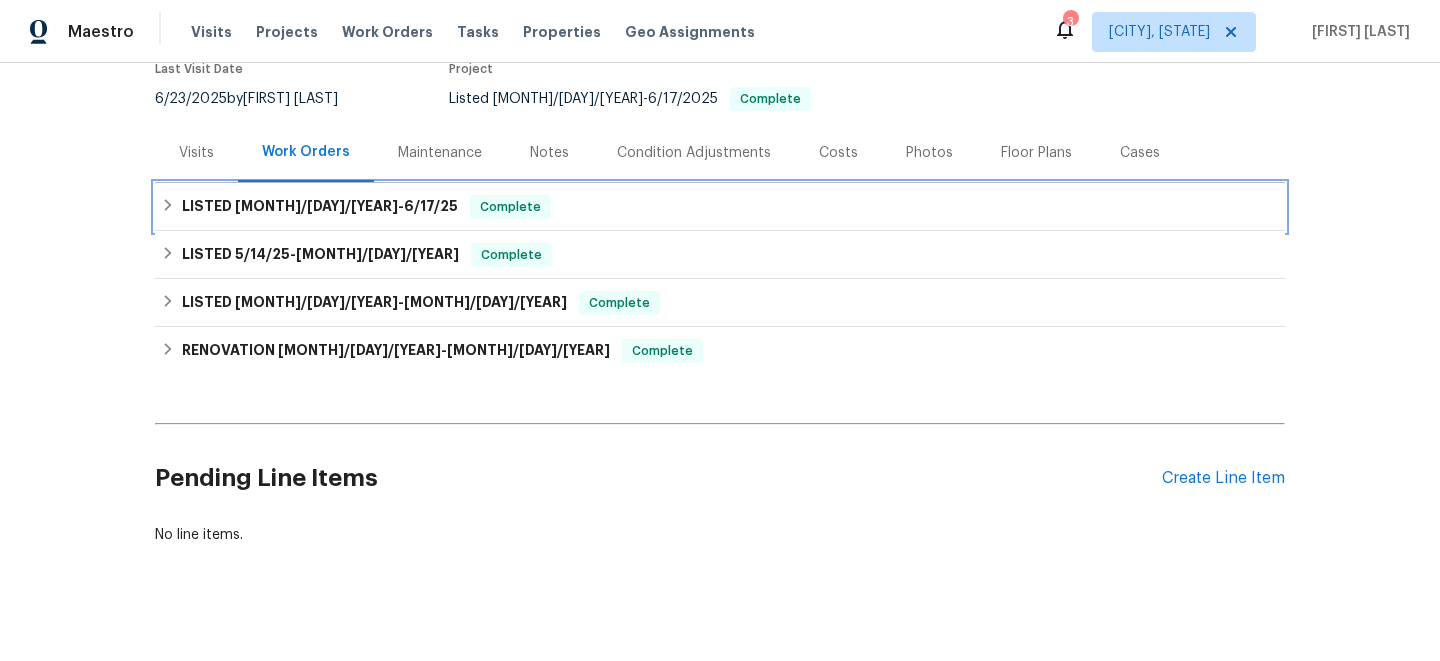 click on "LISTED   6/11/25  -  6/17/25 Complete" at bounding box center (720, 207) 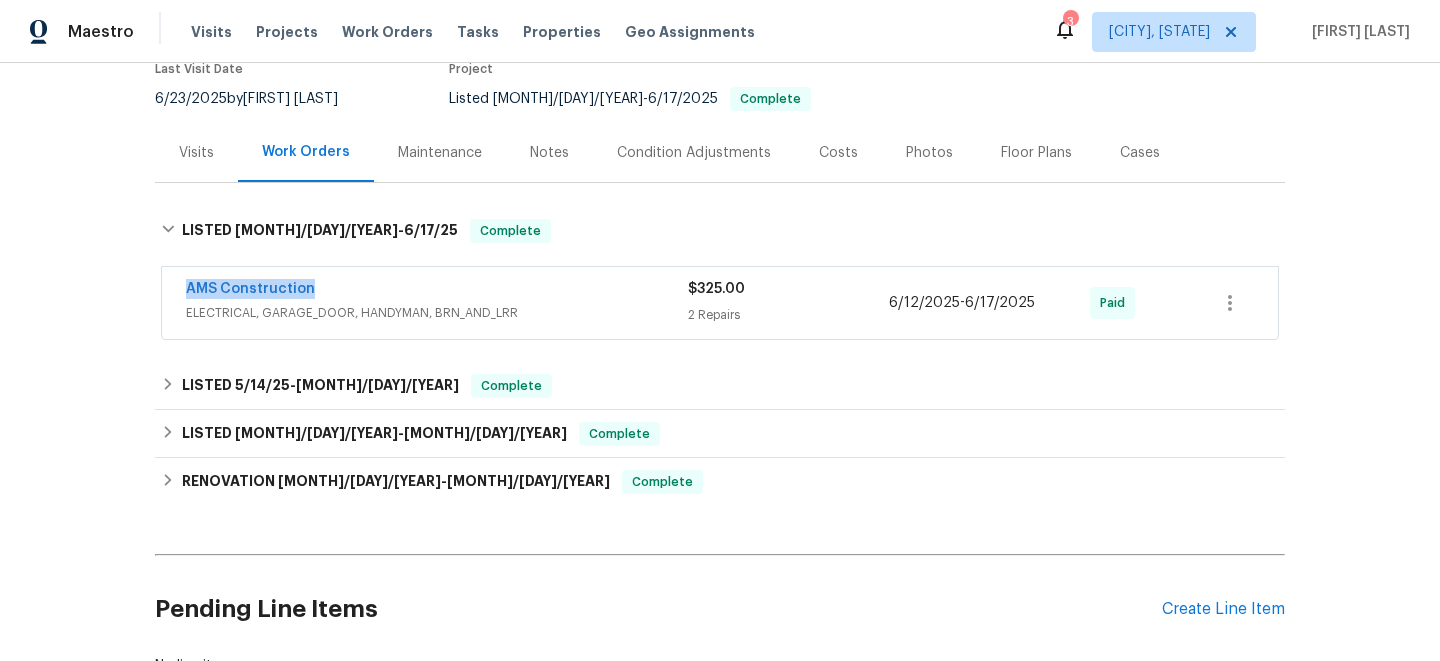 drag, startPoint x: 176, startPoint y: 267, endPoint x: 421, endPoint y: 266, distance: 245.00204 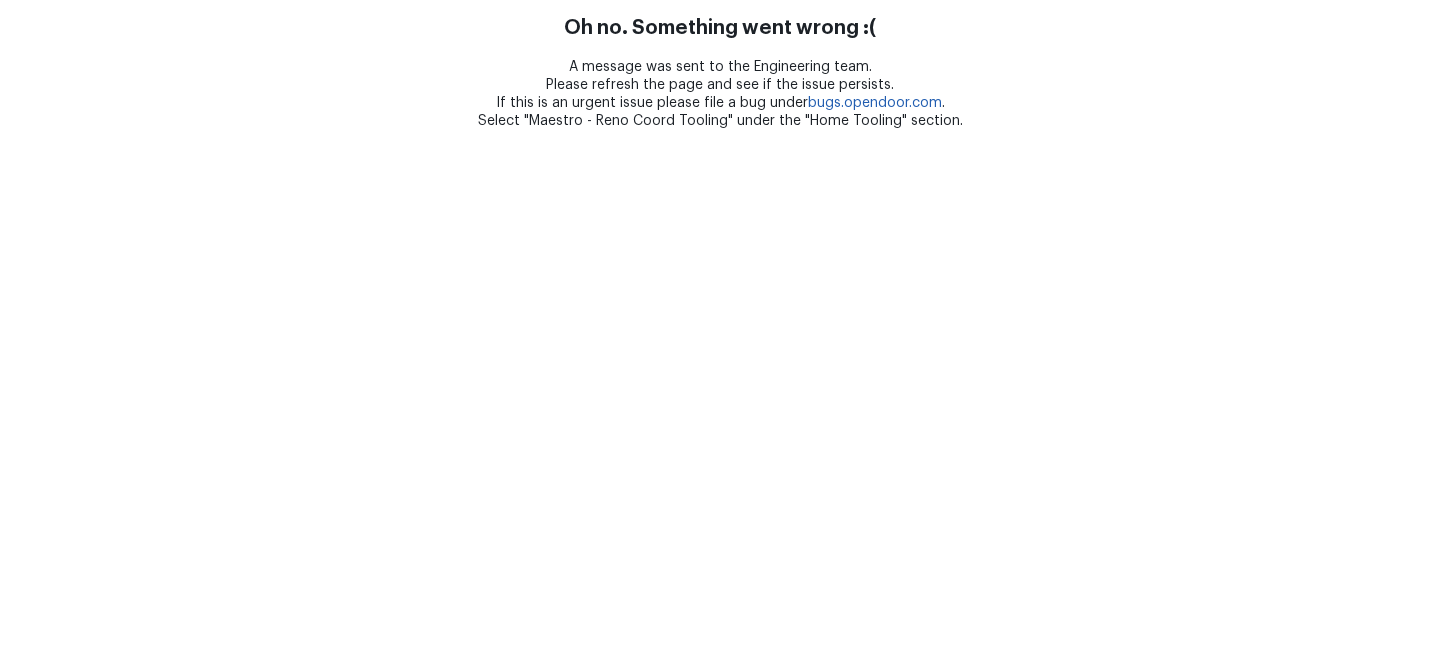 scroll, scrollTop: 0, scrollLeft: 0, axis: both 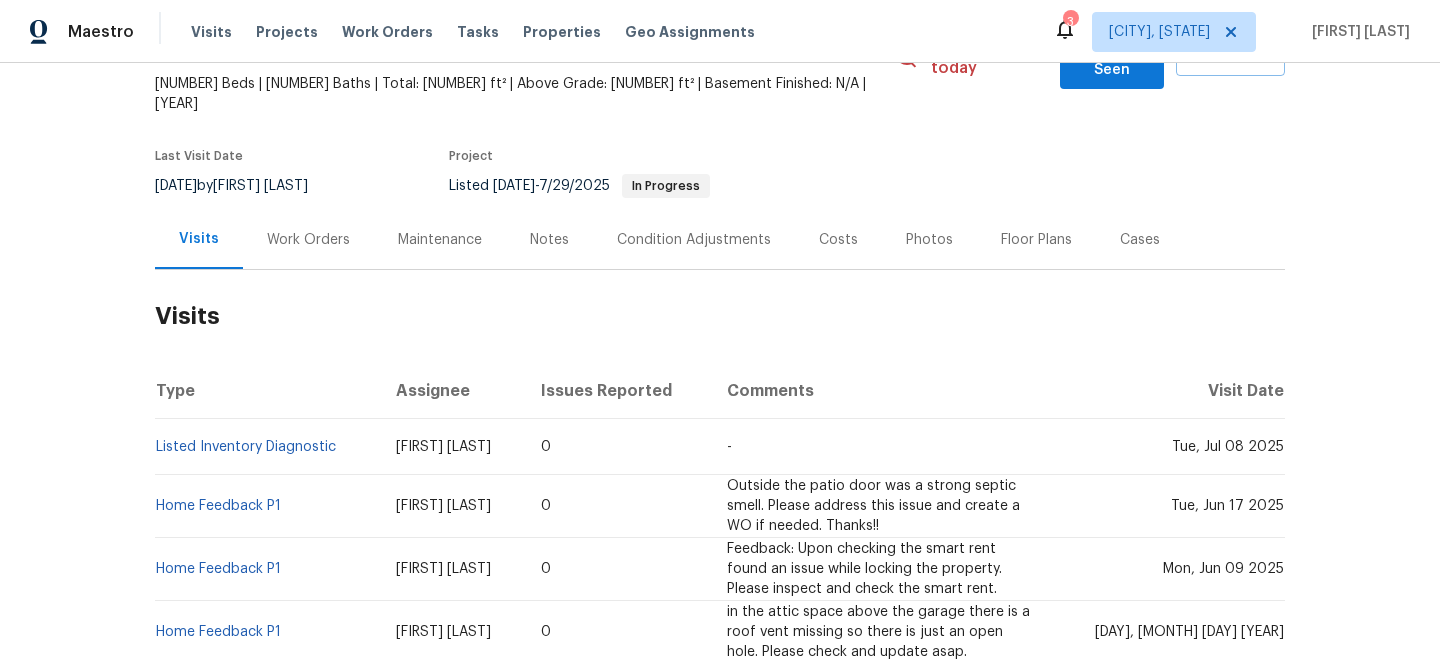 click on "Work Orders" at bounding box center (308, 240) 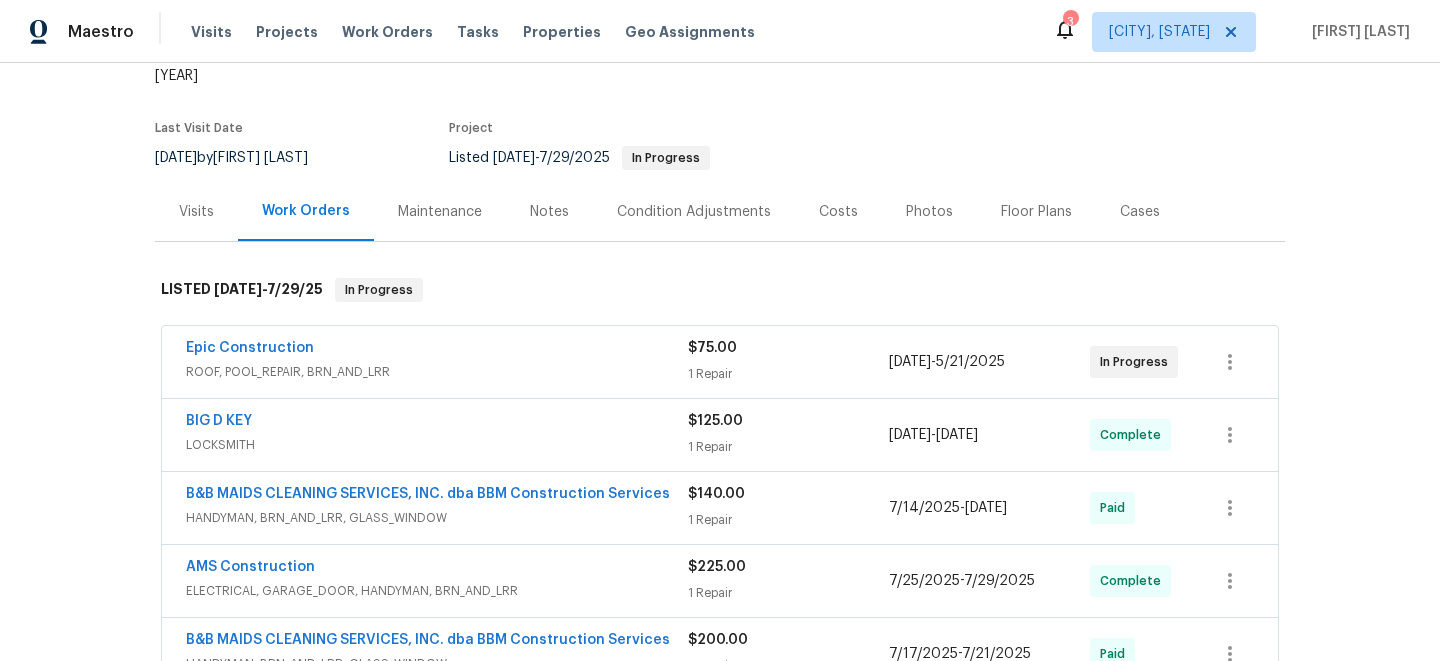 scroll, scrollTop: 177, scrollLeft: 0, axis: vertical 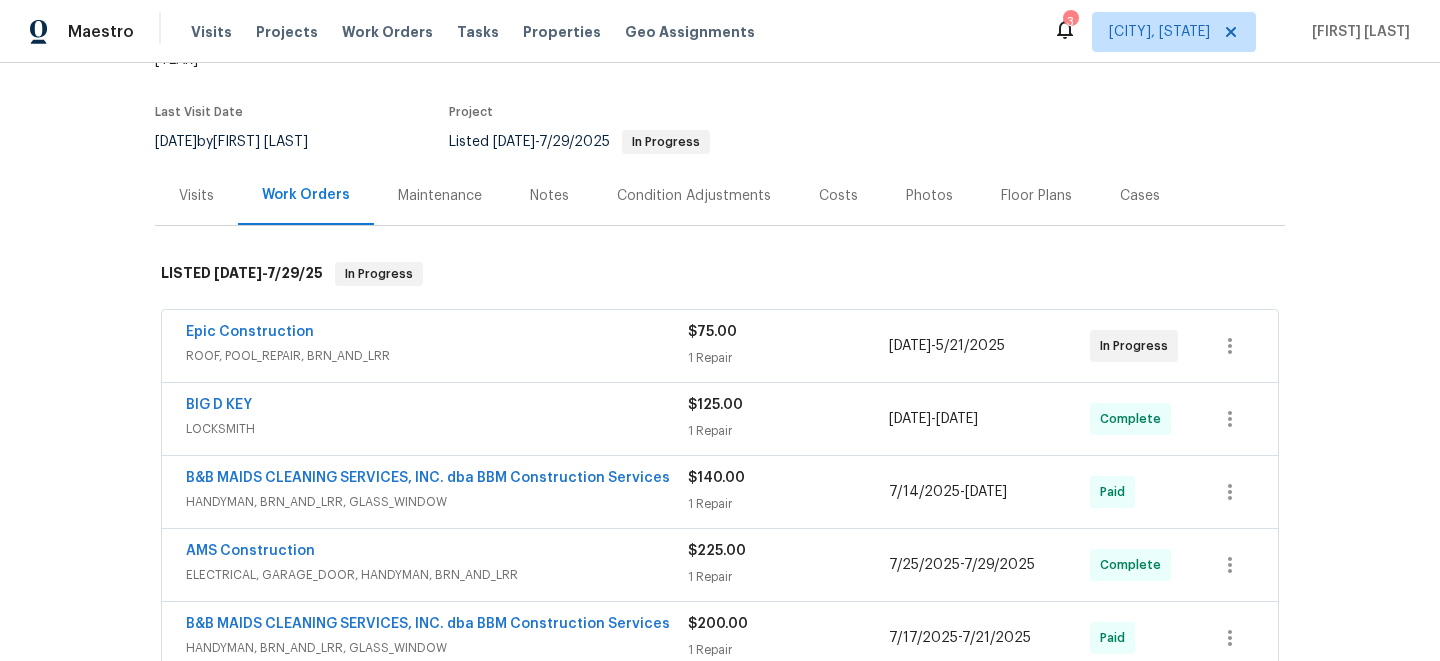 click on "ROOF, POOL_REPAIR, BRN_AND_LRR" at bounding box center (437, 356) 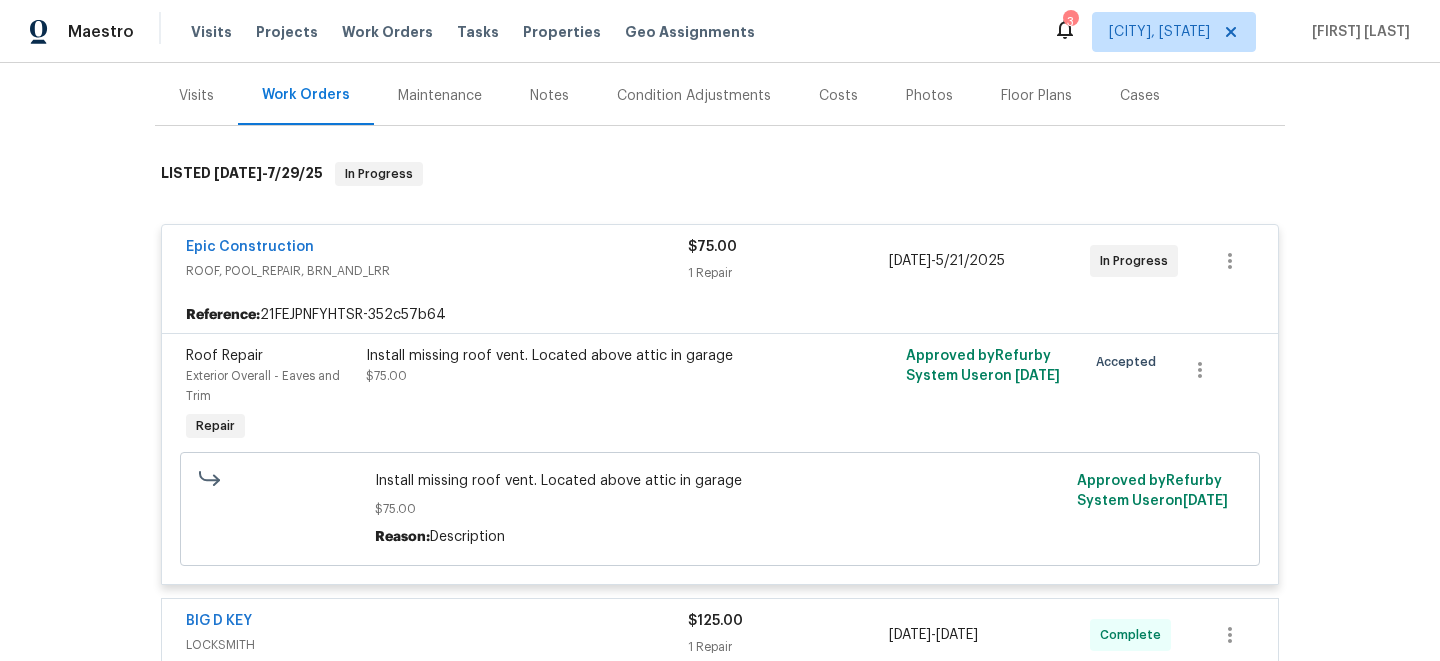 scroll, scrollTop: 275, scrollLeft: 0, axis: vertical 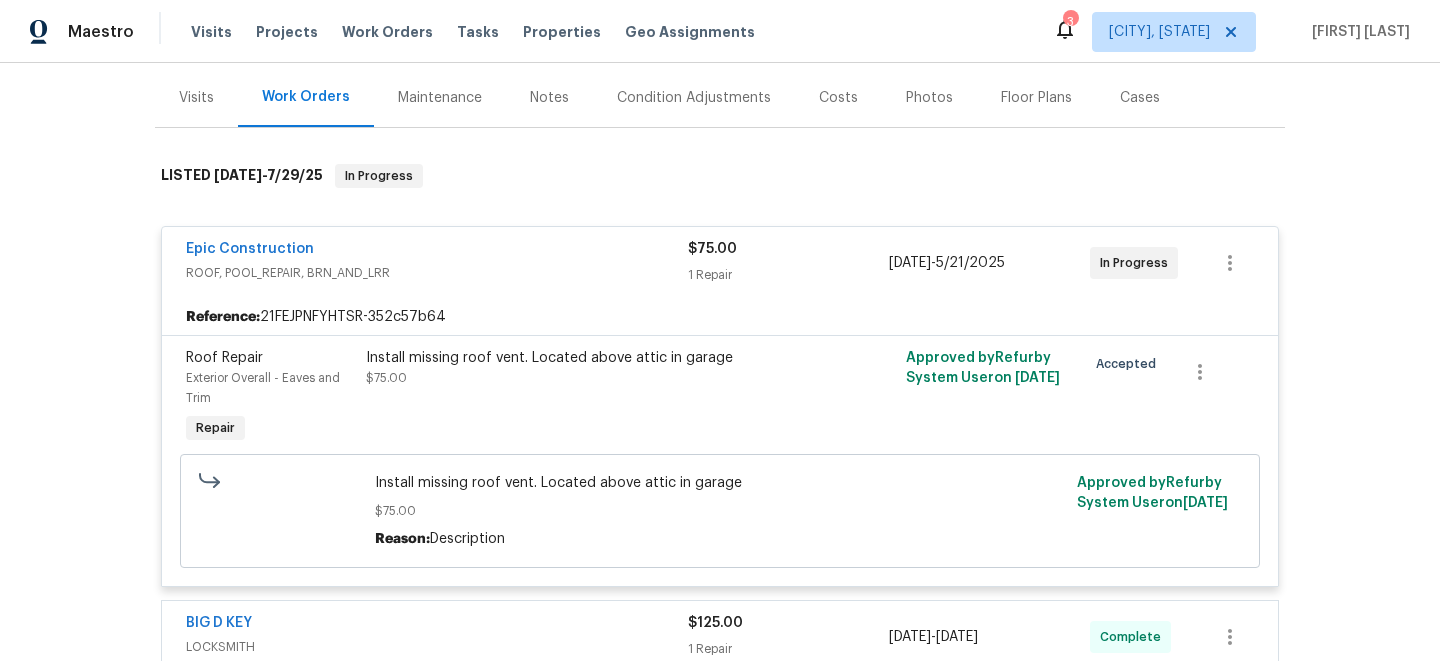 click on "ROOF, POOL_REPAIR, BRN_AND_LRR" at bounding box center [437, 273] 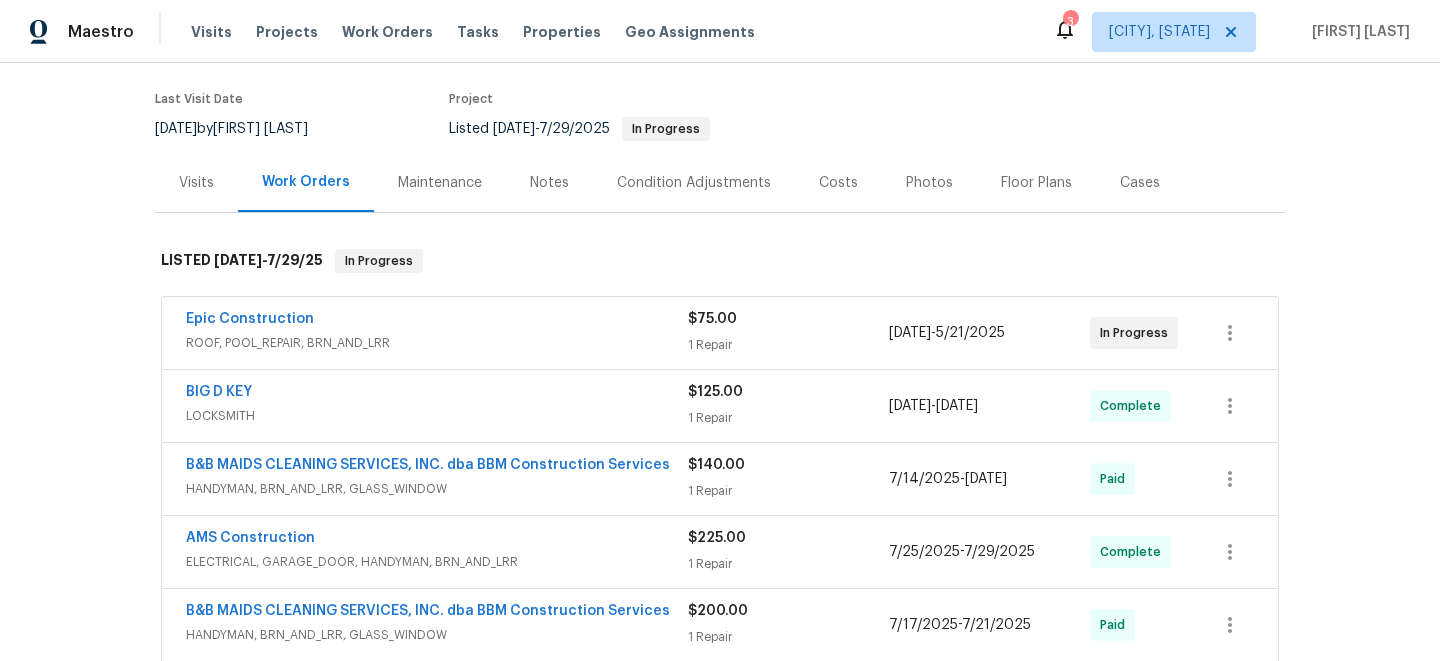 scroll, scrollTop: 177, scrollLeft: 0, axis: vertical 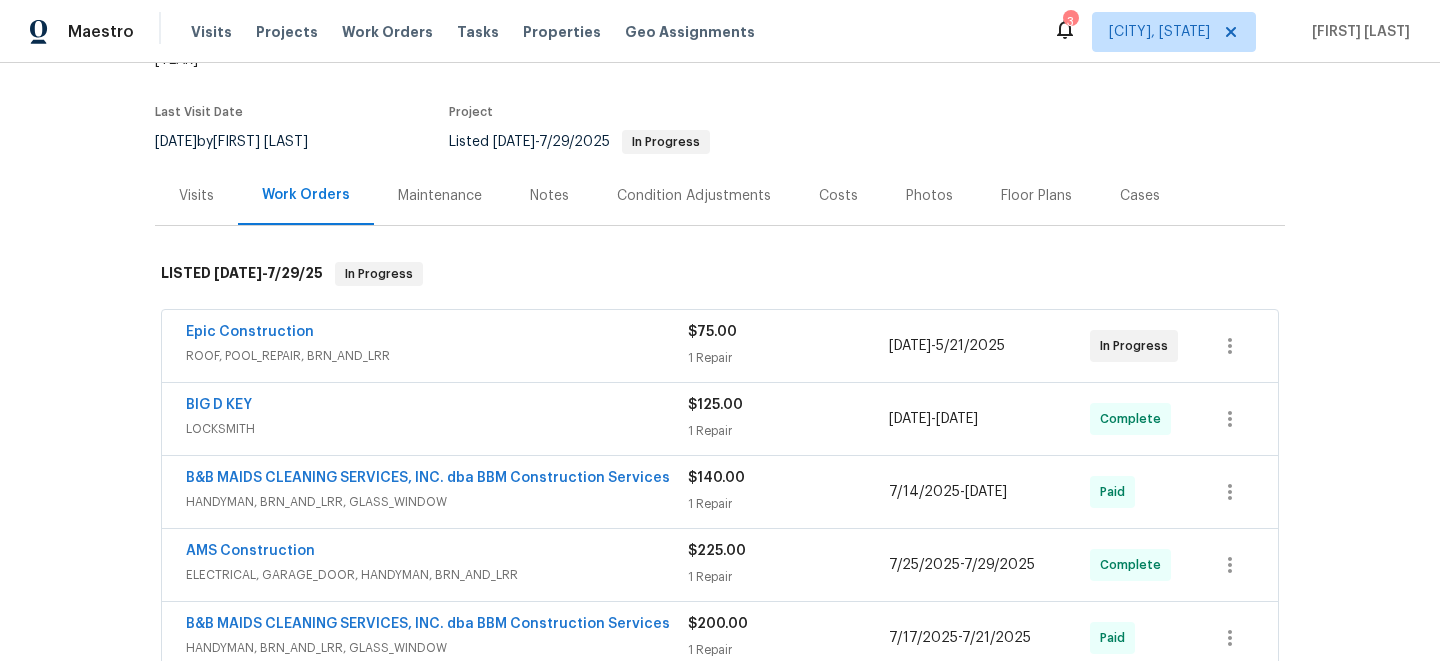 click on "Visits" at bounding box center [196, 196] 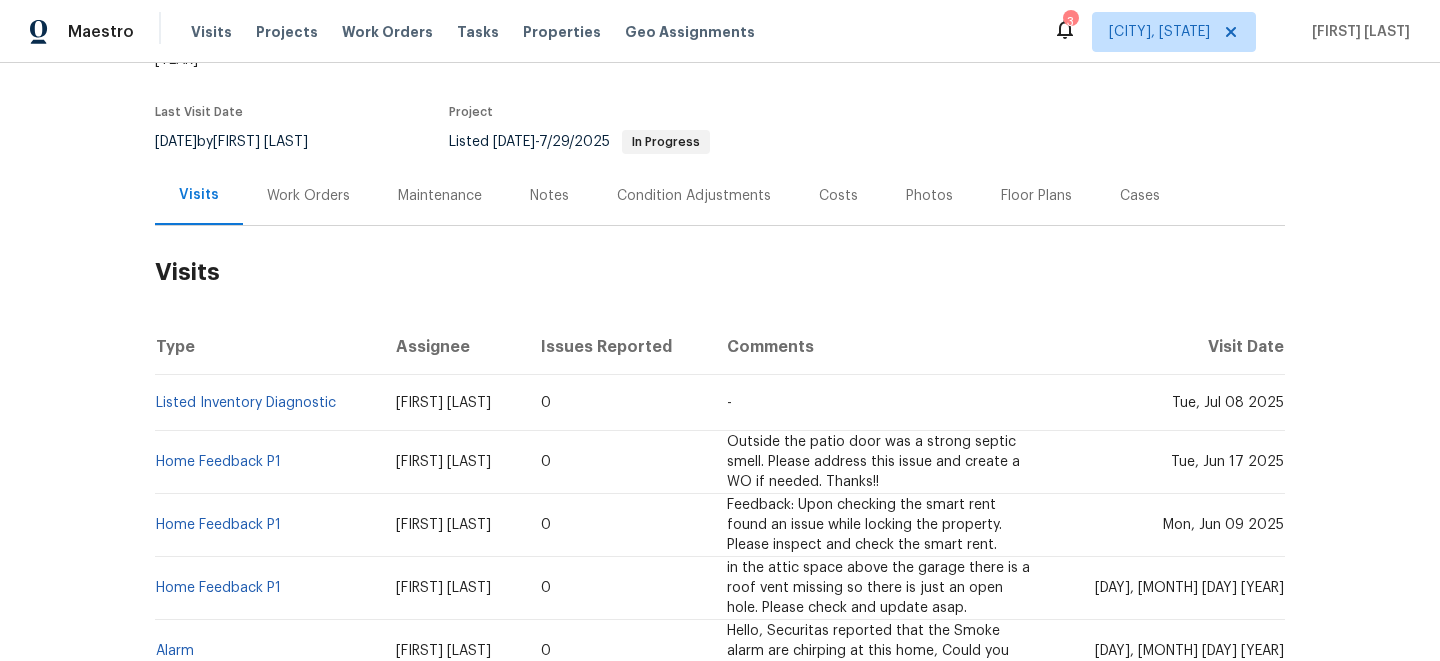 click on "Work Orders" at bounding box center (308, 196) 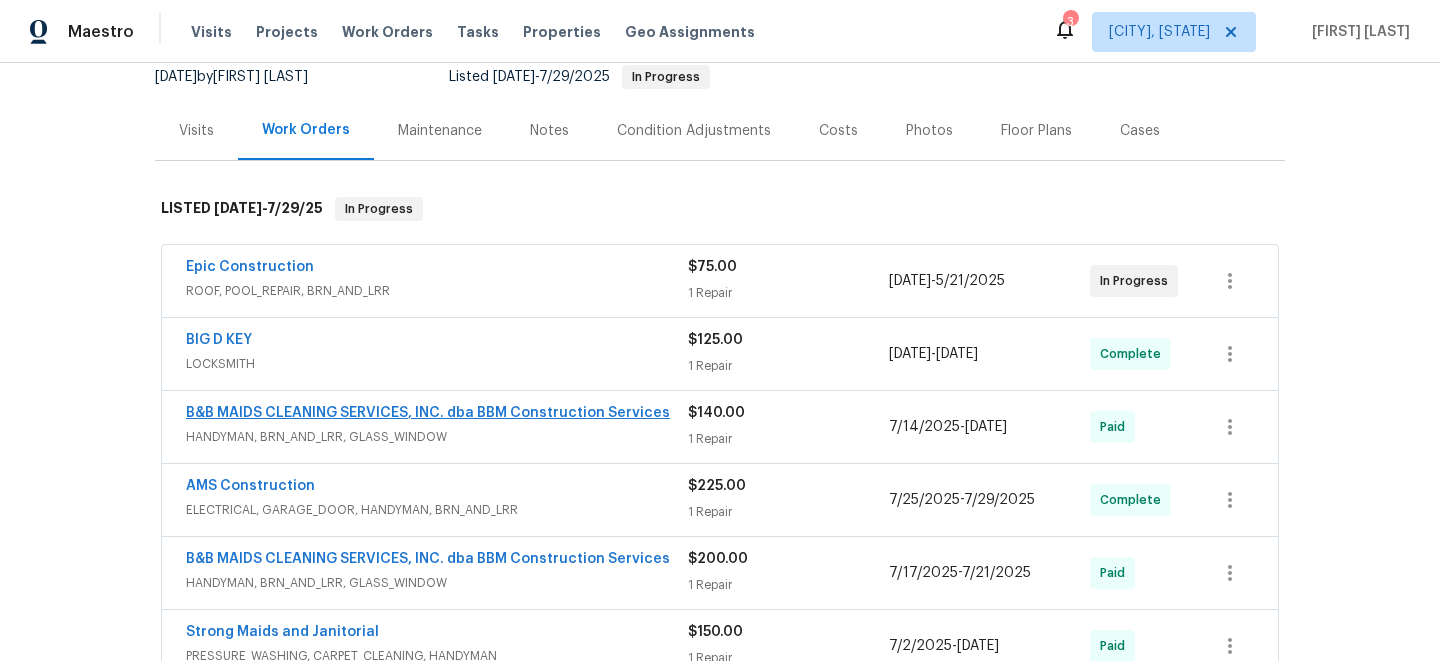 scroll, scrollTop: 242, scrollLeft: 0, axis: vertical 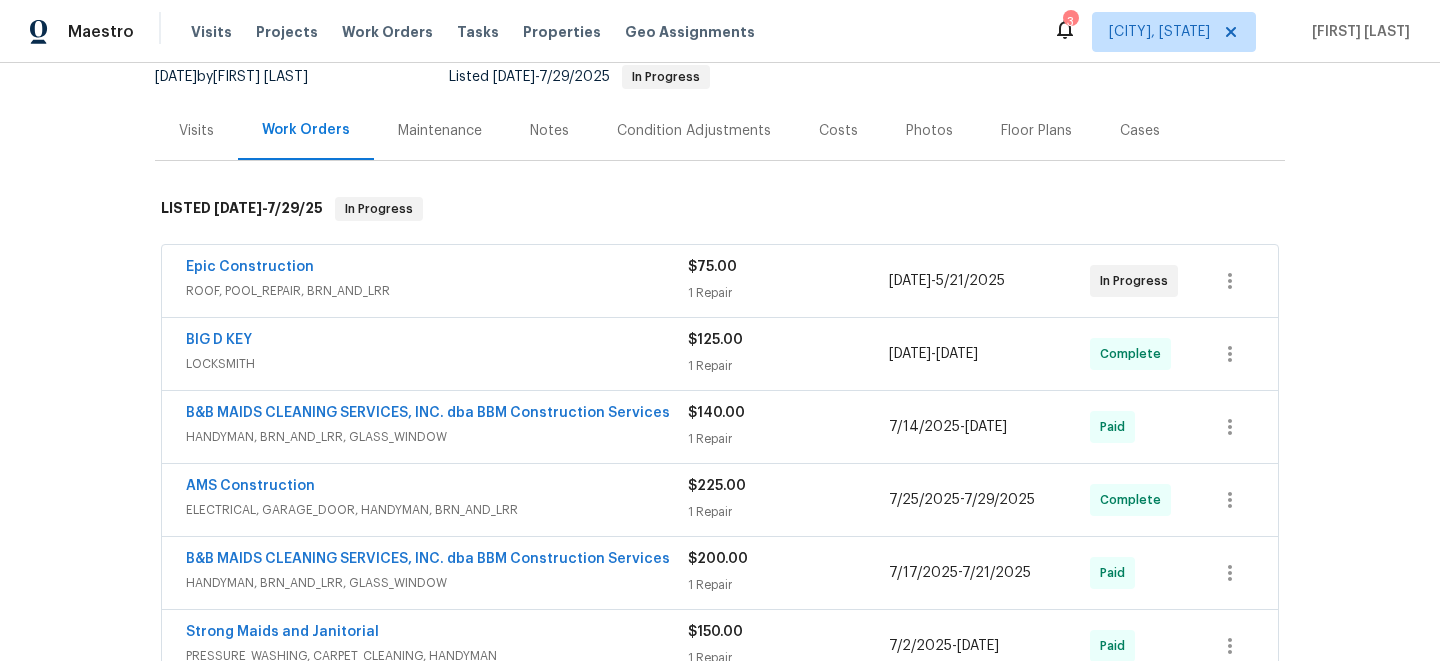 click on "LOCKSMITH" at bounding box center (437, 364) 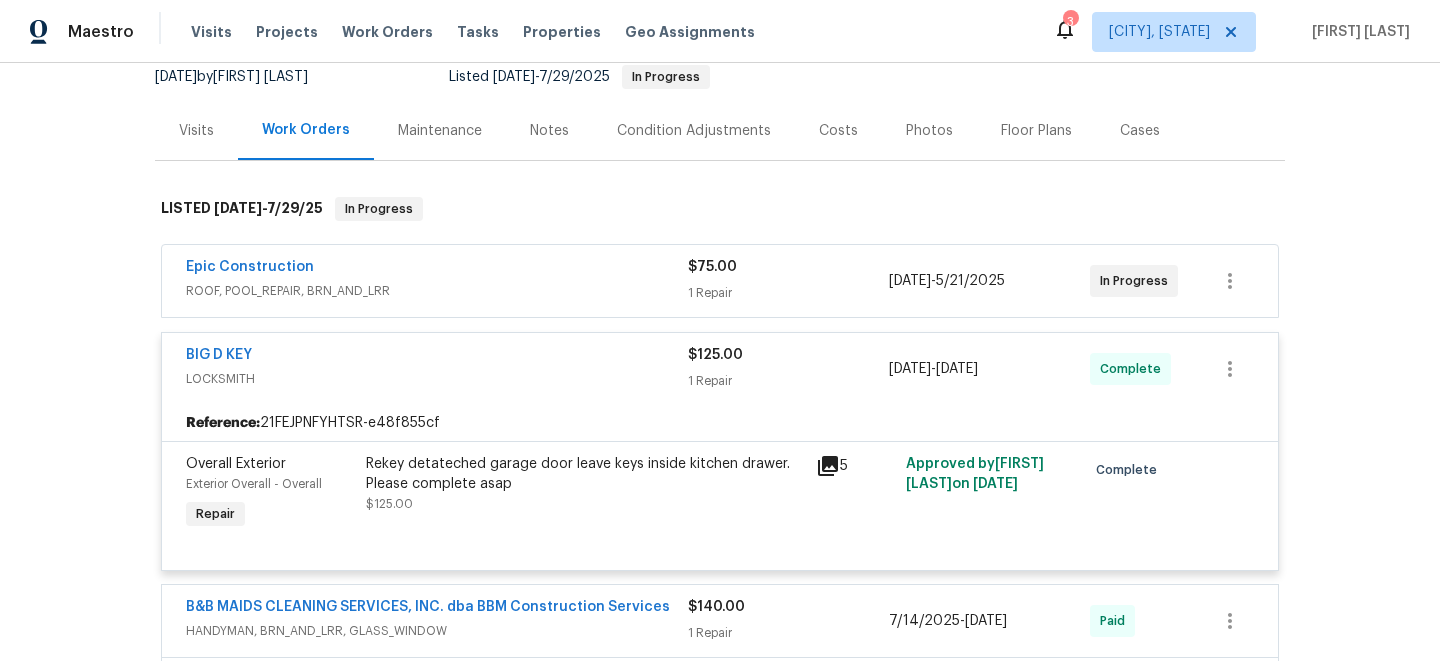 click on "LOCKSMITH" at bounding box center (437, 379) 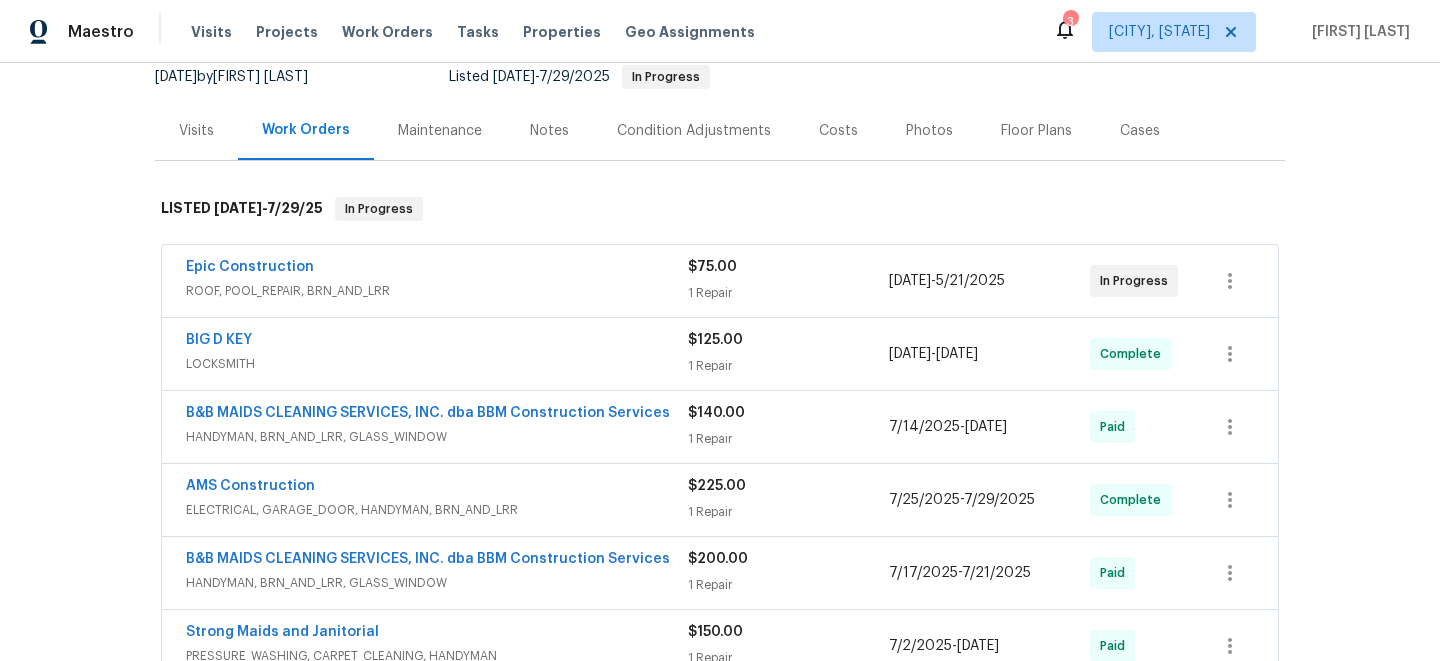click on "ROOF, POOL_REPAIR, BRN_AND_LRR" at bounding box center [437, 291] 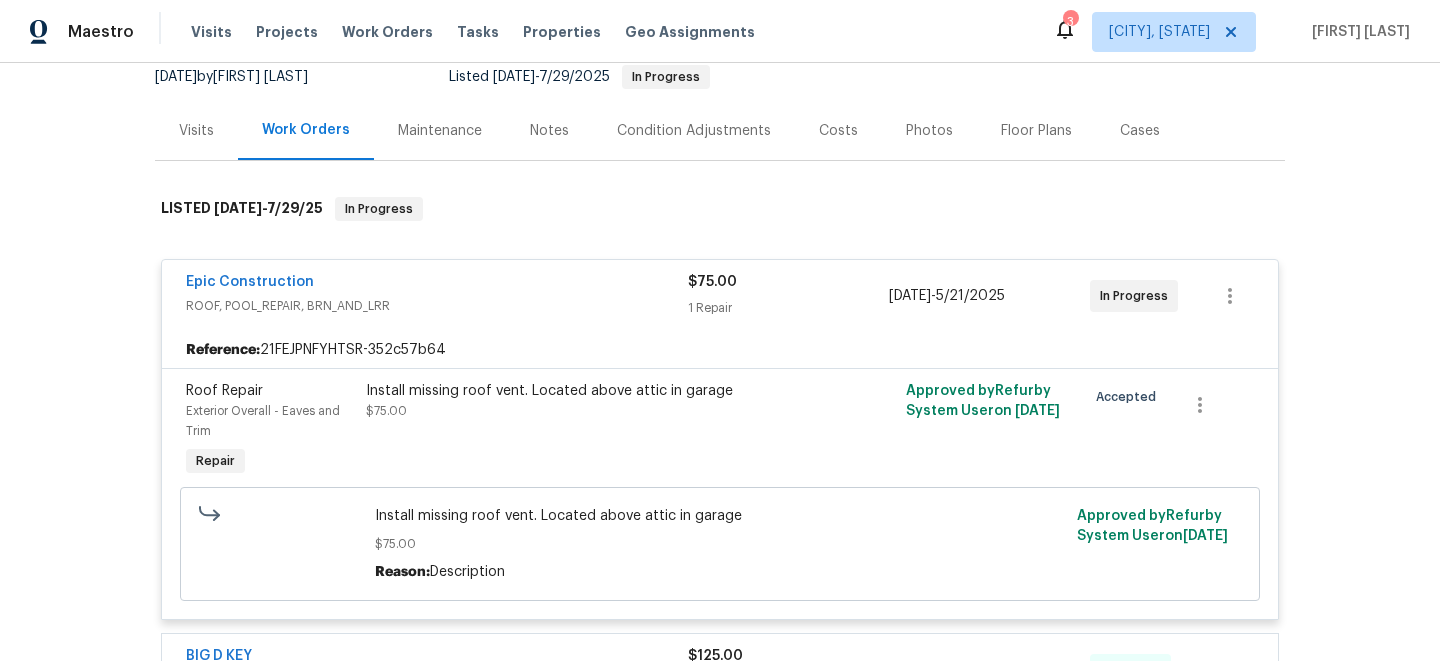 click on "ROOF, POOL_REPAIR, BRN_AND_LRR" at bounding box center (437, 306) 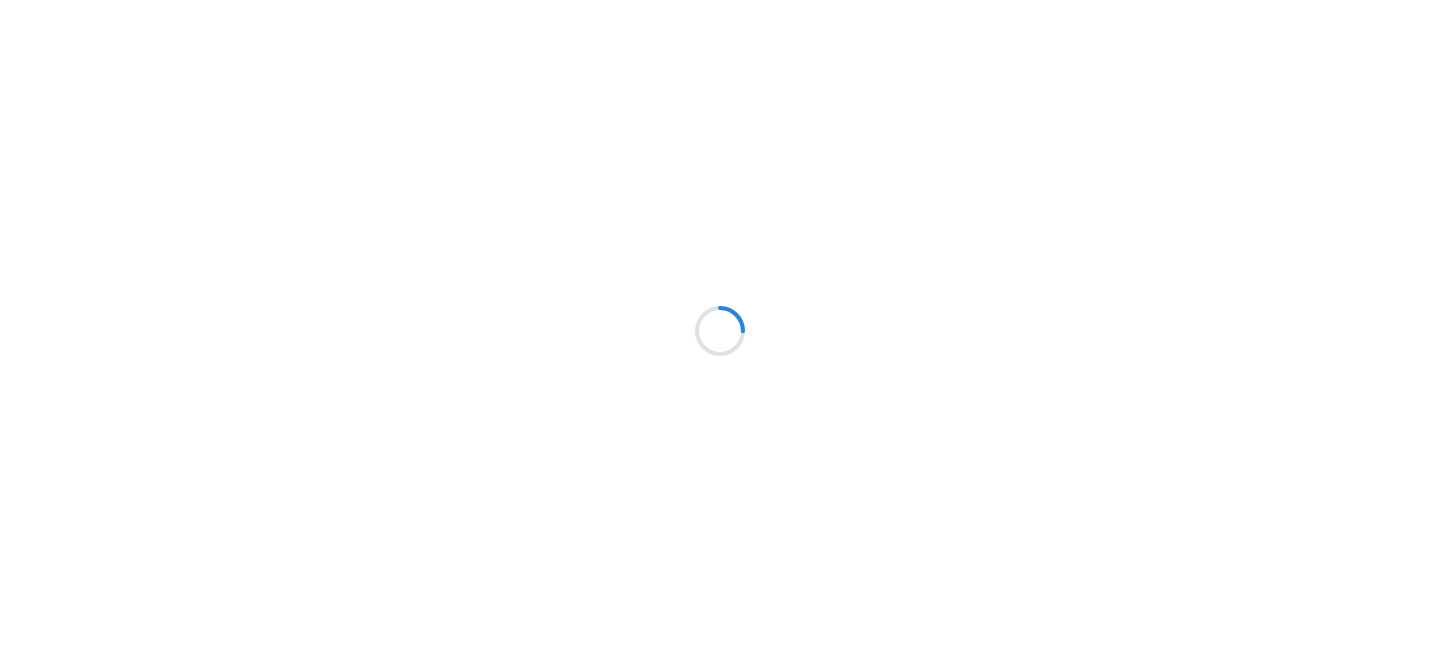 scroll, scrollTop: 0, scrollLeft: 0, axis: both 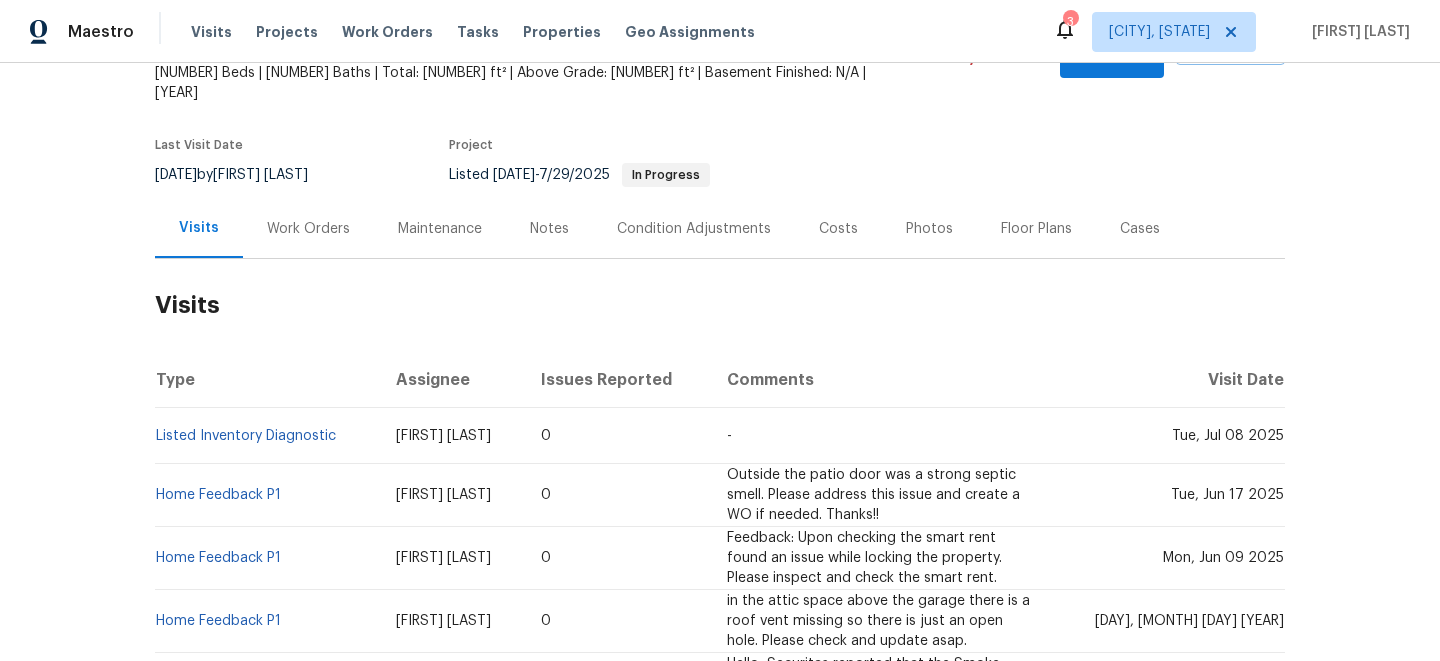 click on "Cases" at bounding box center (1140, 228) 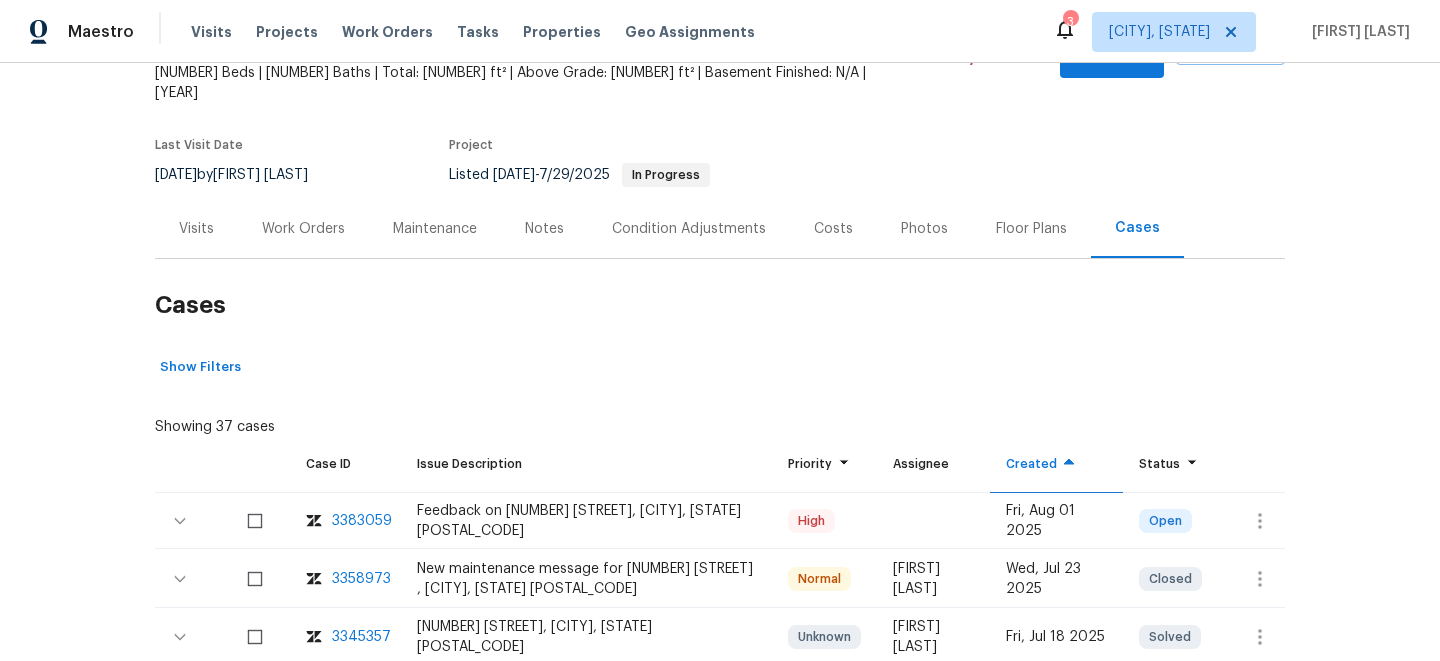 scroll, scrollTop: 295, scrollLeft: 0, axis: vertical 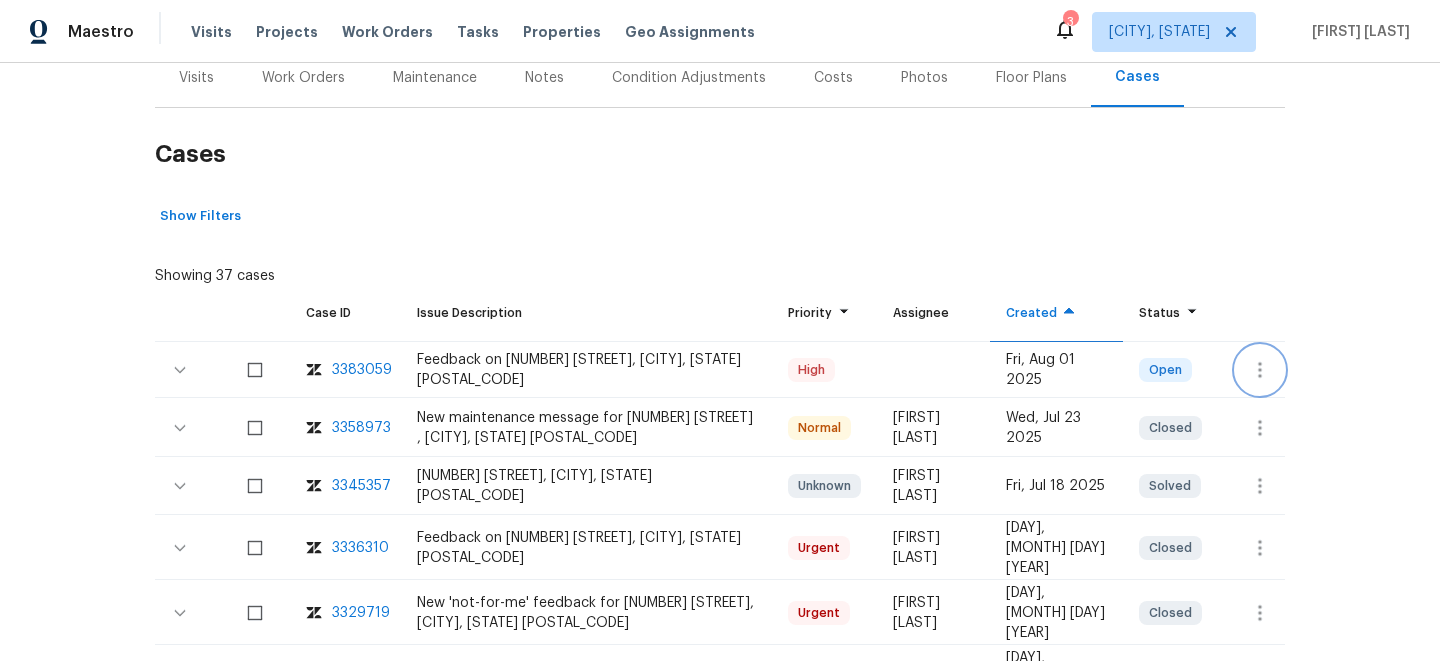click 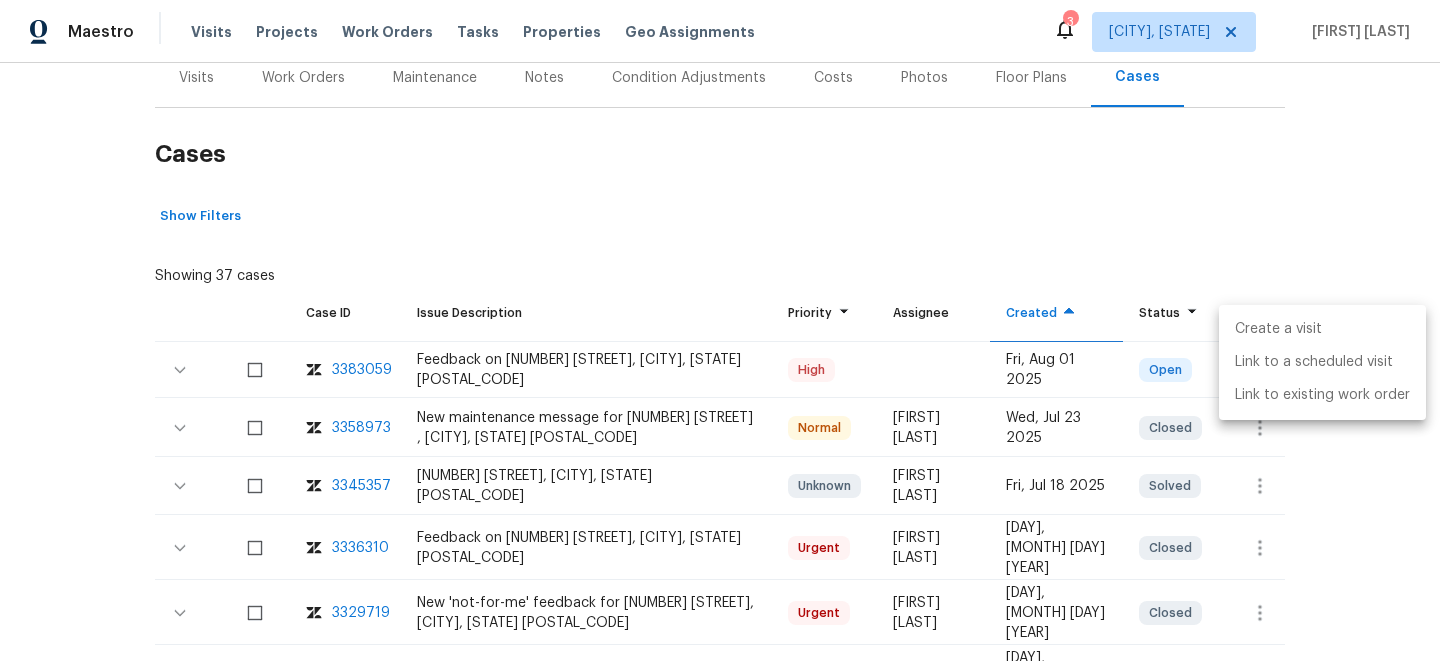 click on "Create a visit" at bounding box center [1322, 329] 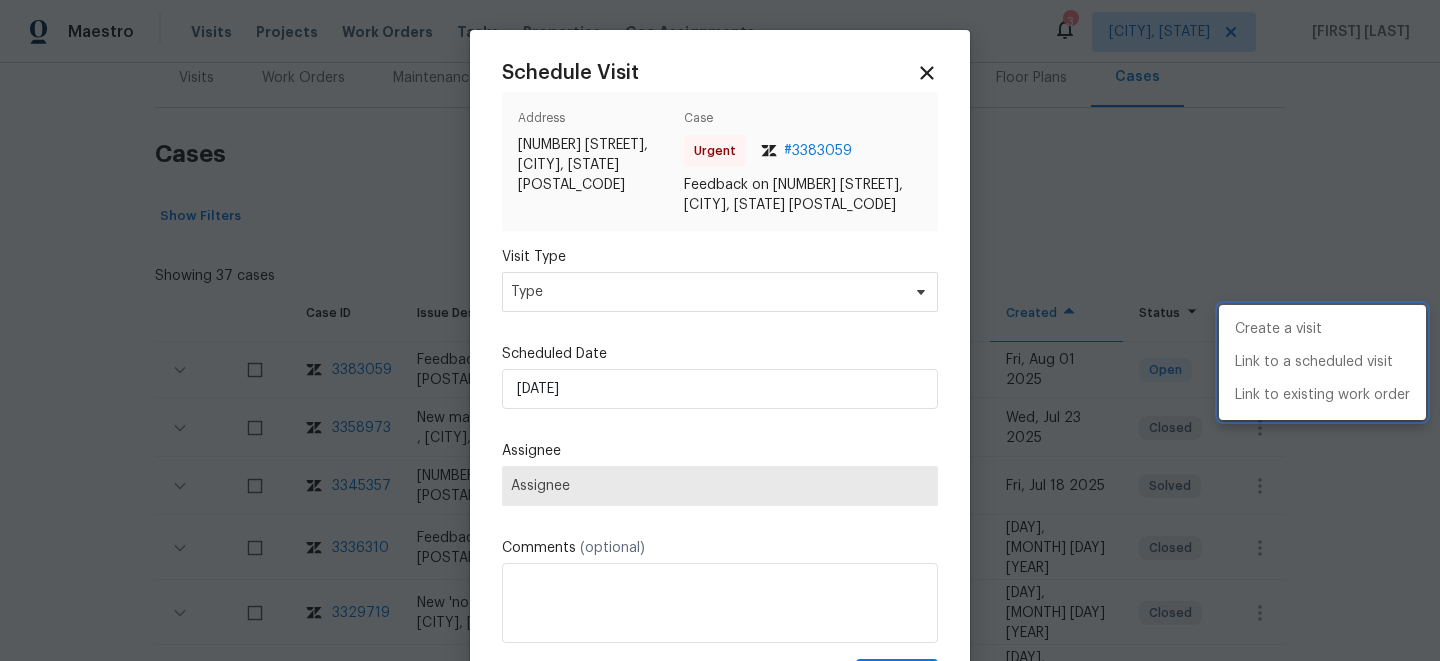 click at bounding box center [720, 330] 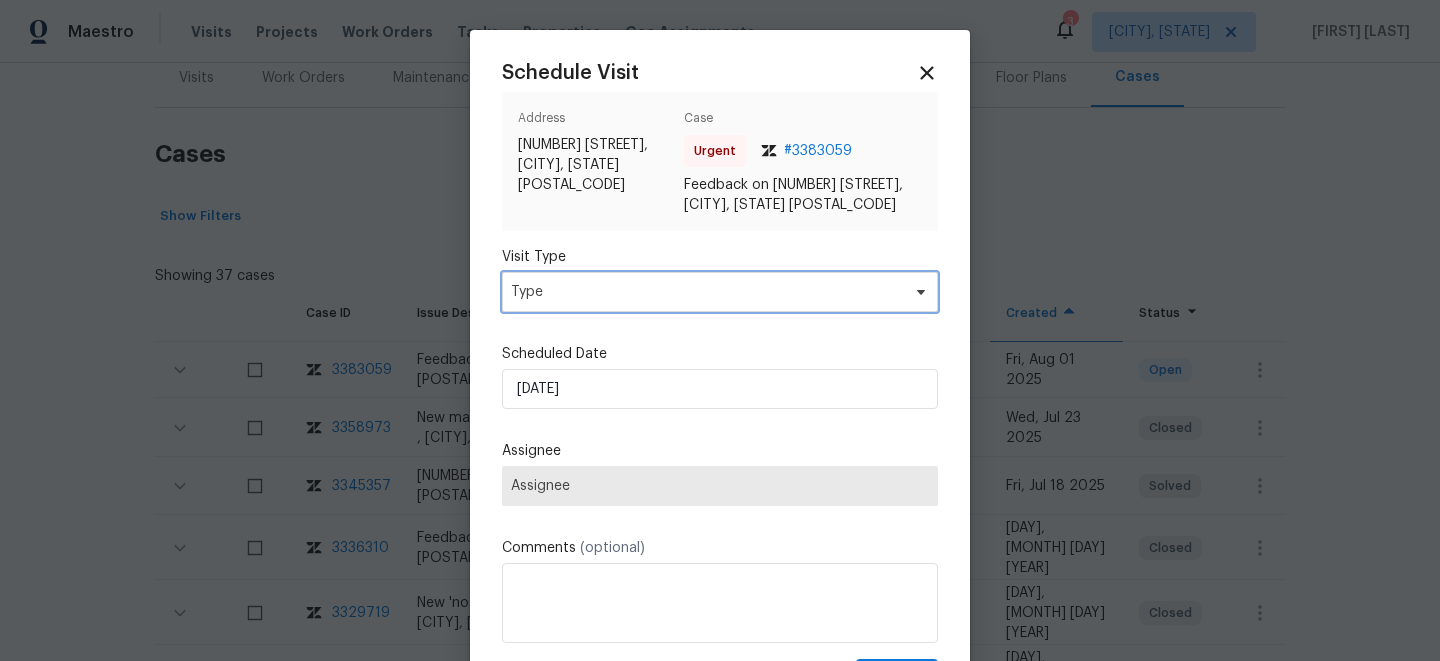 click on "Type" at bounding box center (705, 292) 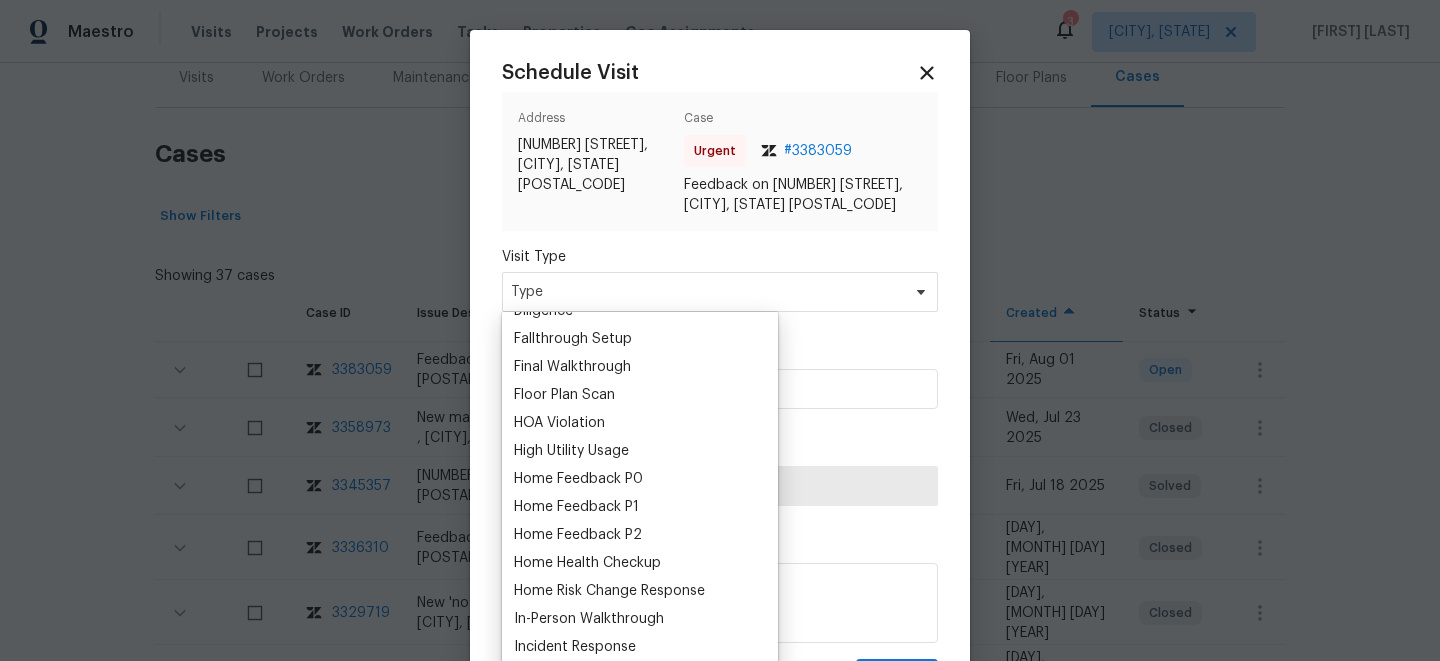 scroll, scrollTop: 470, scrollLeft: 0, axis: vertical 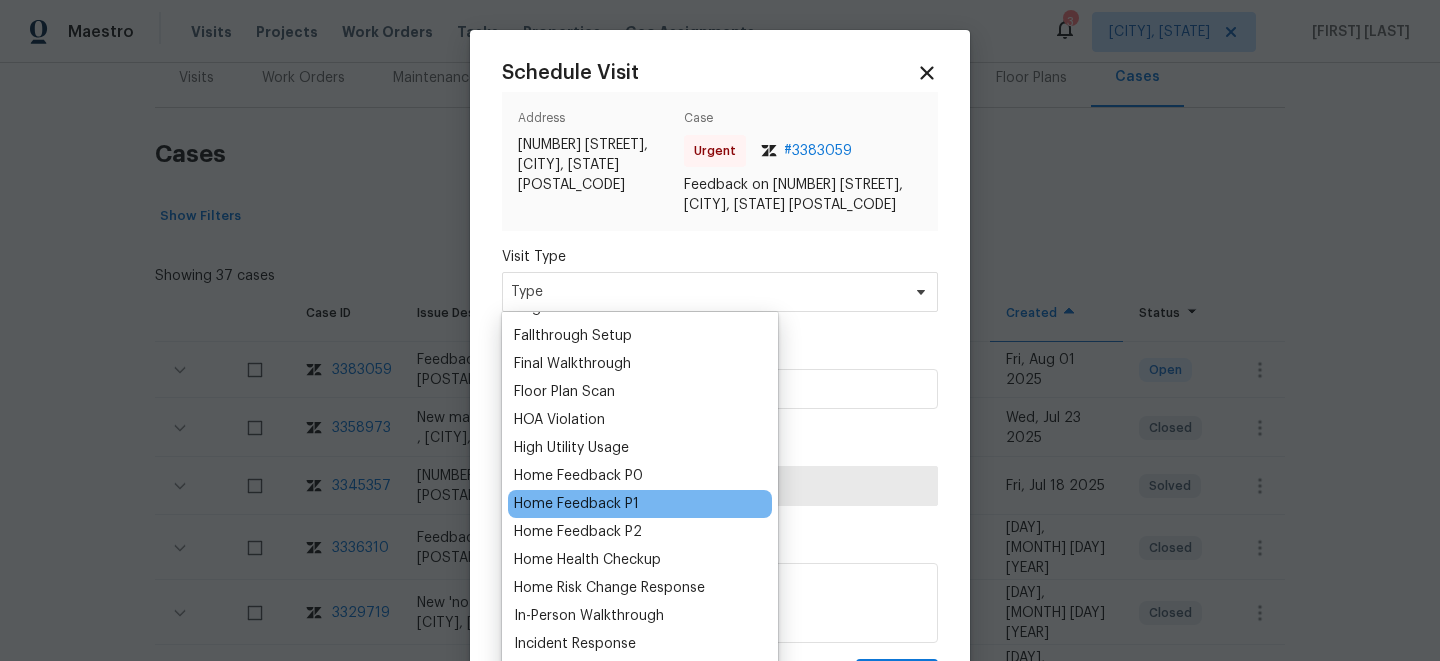 click on "Home Feedback P1" at bounding box center [576, 504] 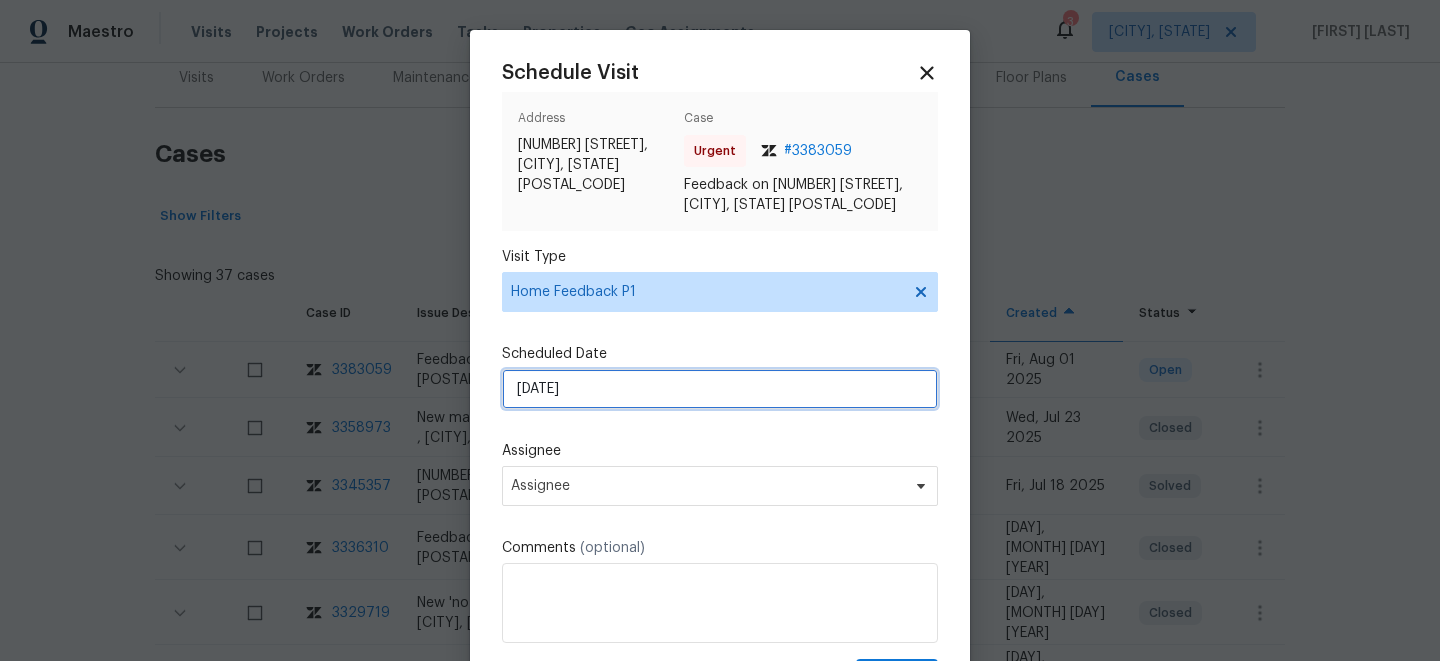 click on "01/08/2025" at bounding box center (720, 389) 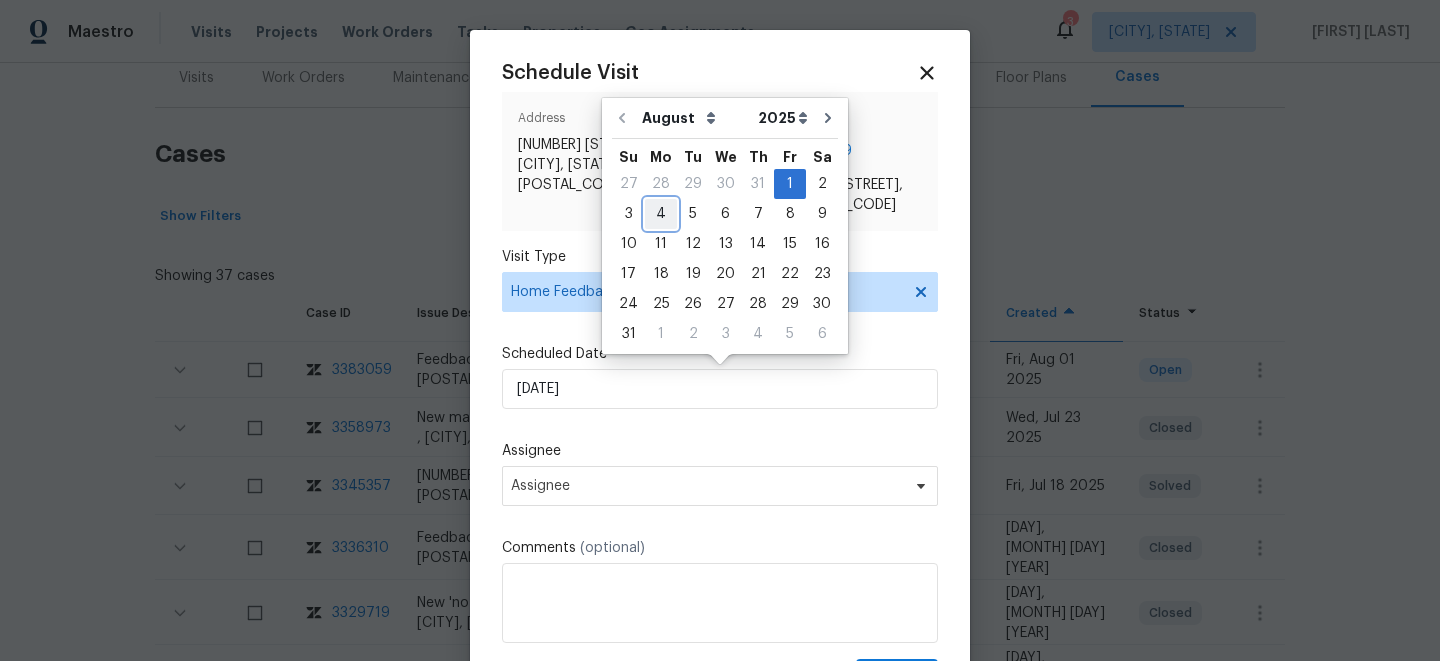 click on "4" at bounding box center [661, 214] 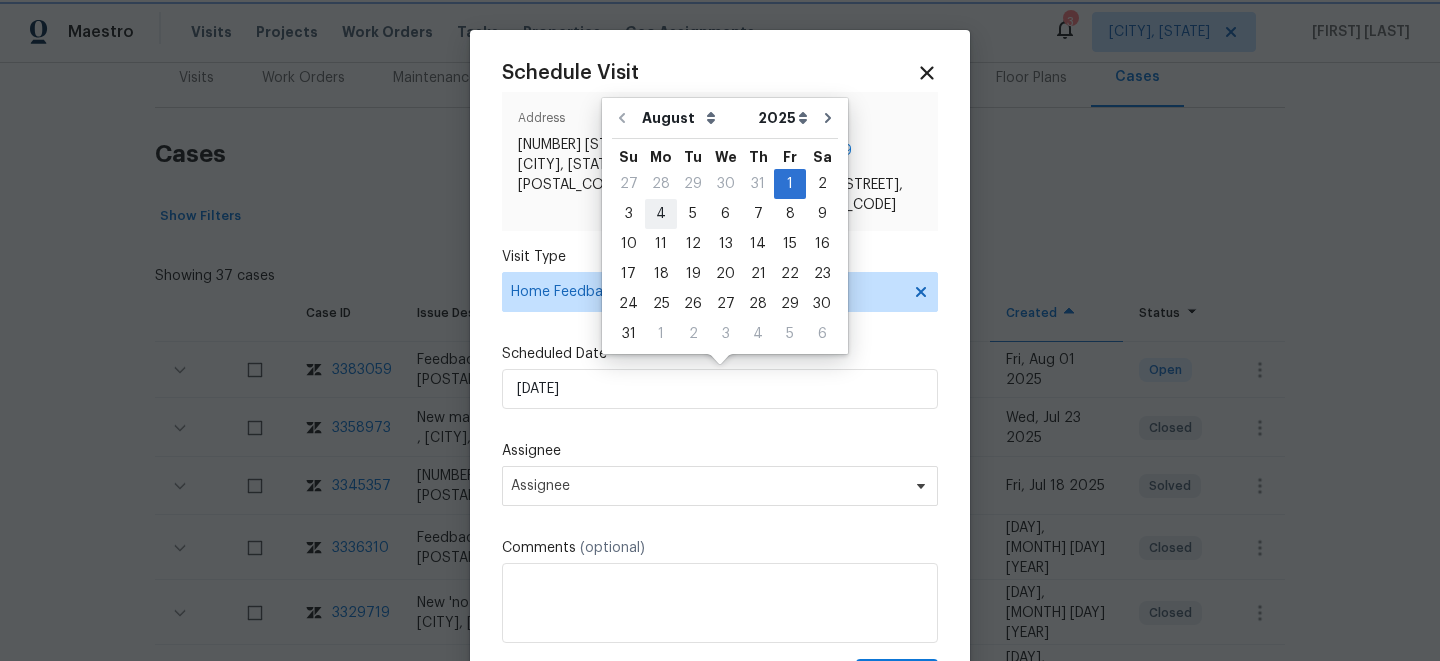 type on "04/08/2025" 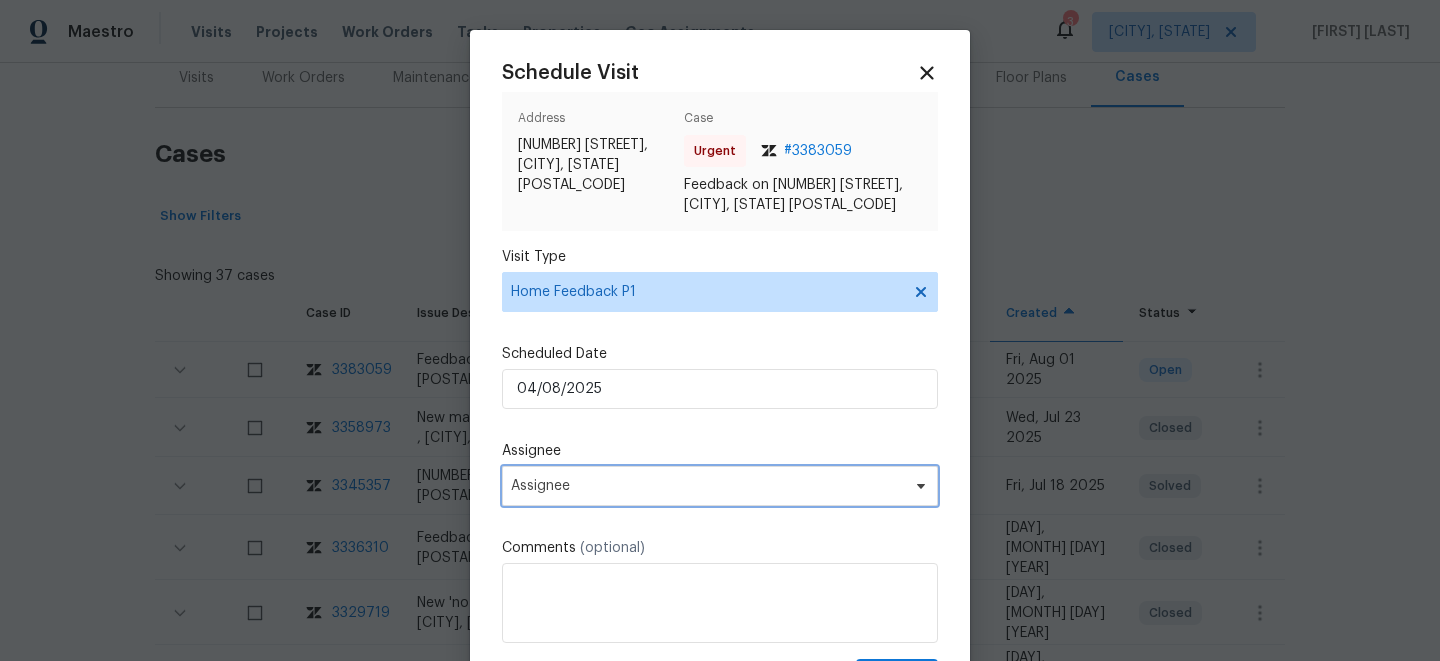 click on "Assignee" at bounding box center [707, 486] 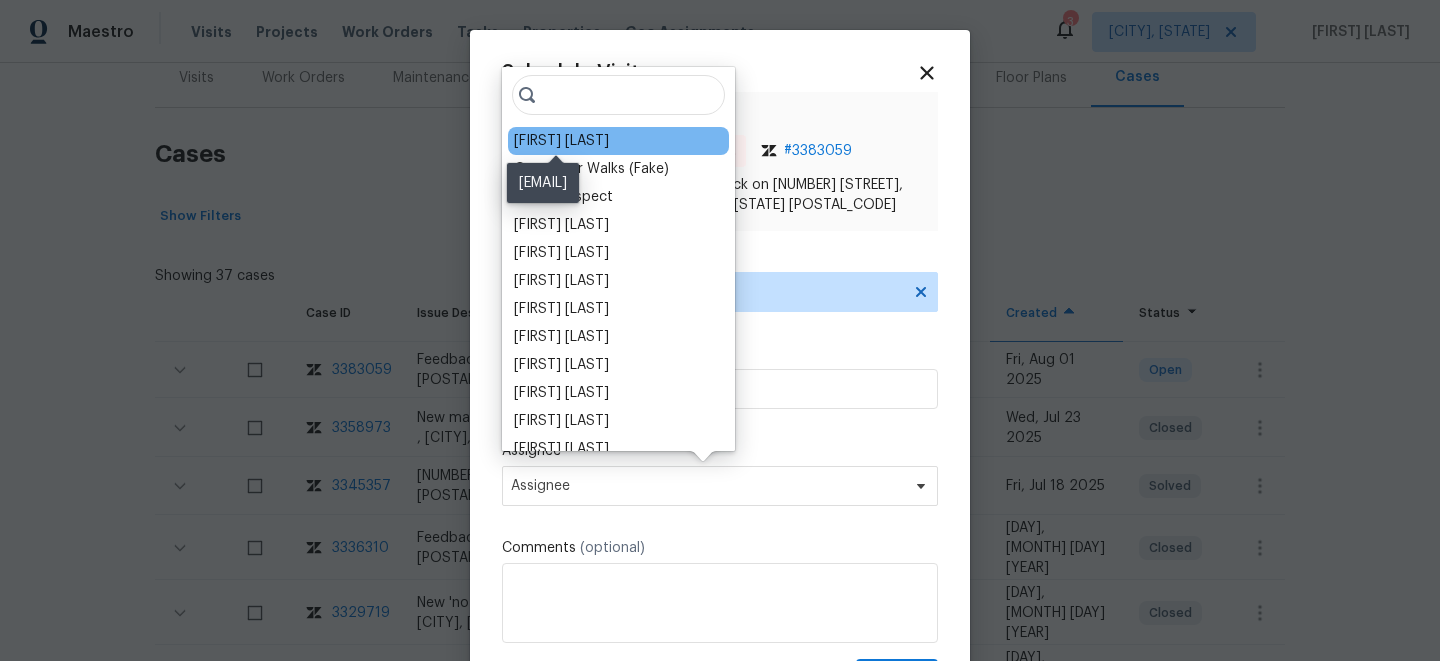 click on "Alicia Anices" at bounding box center (561, 141) 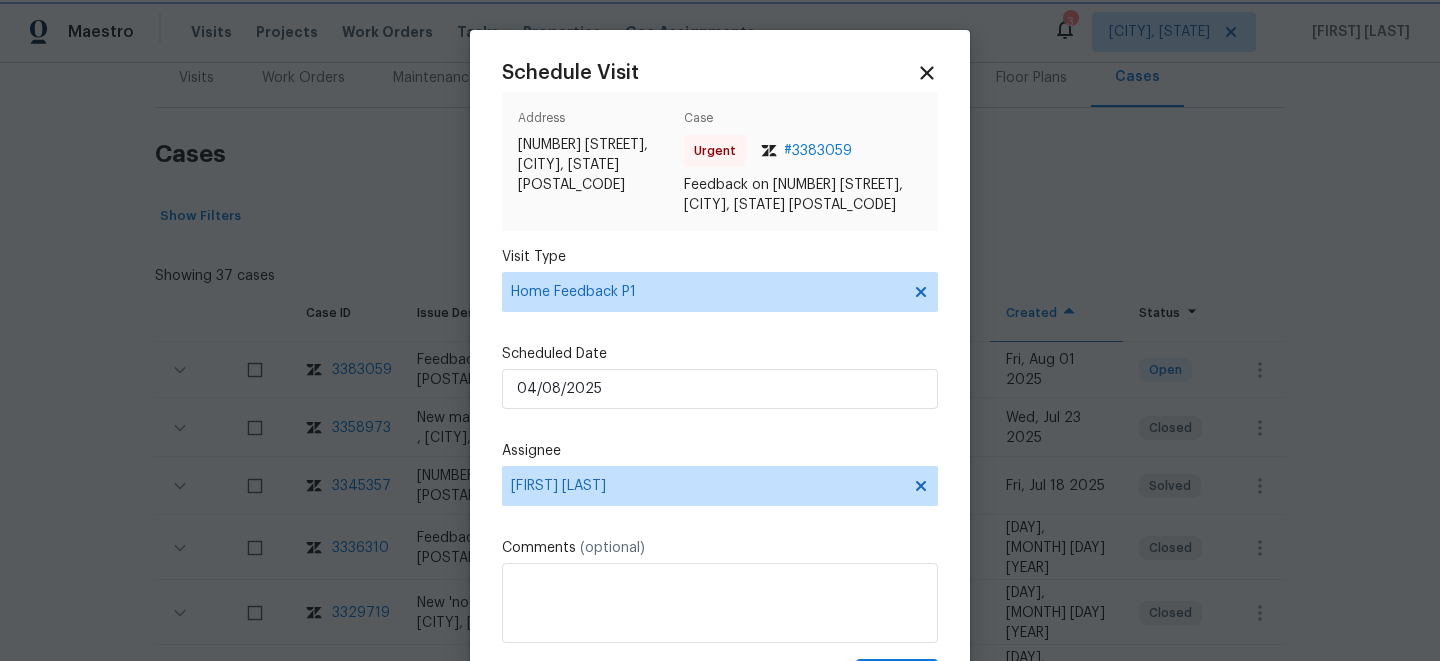 scroll, scrollTop: 96, scrollLeft: 0, axis: vertical 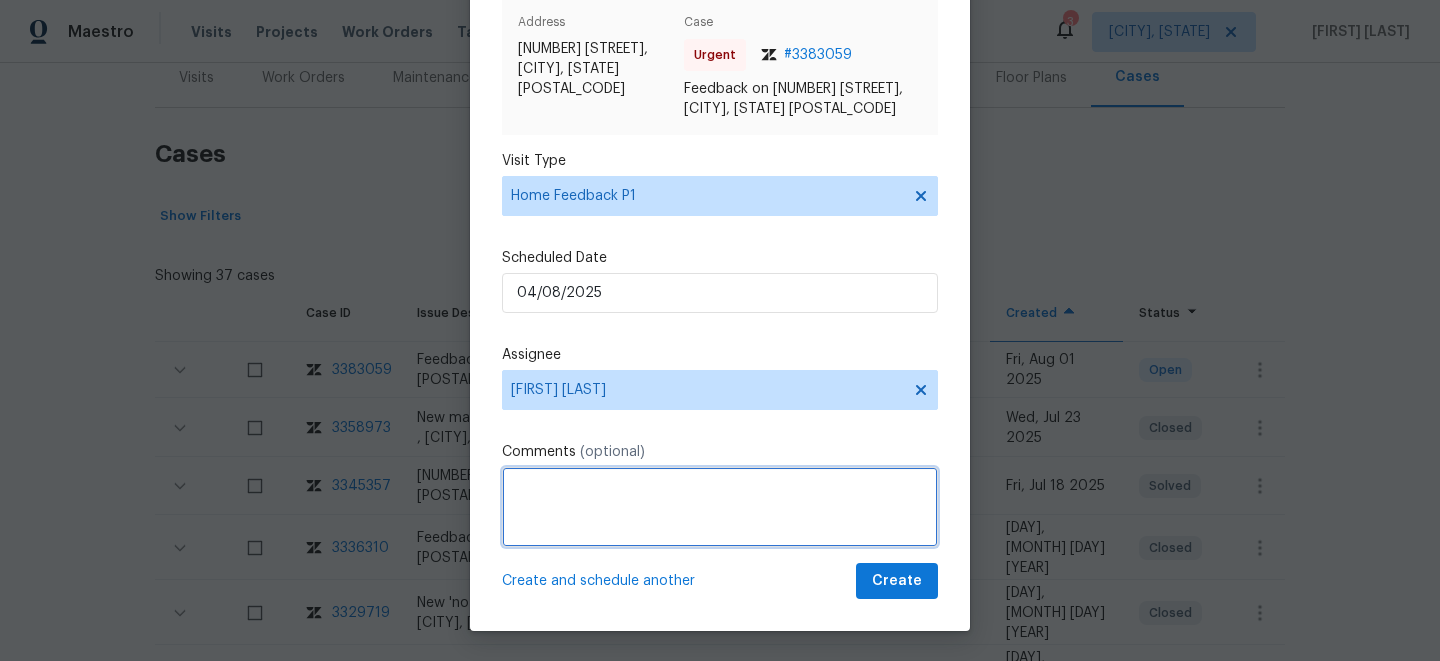 click at bounding box center (720, 507) 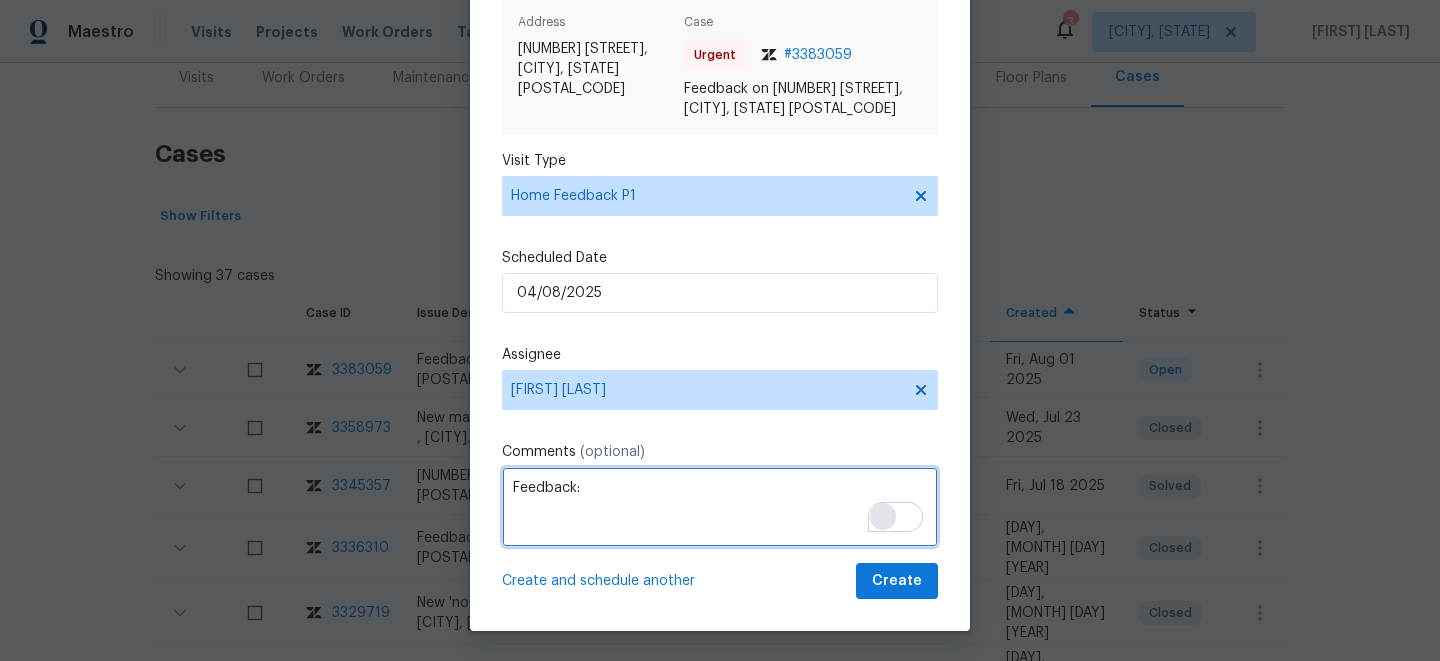 paste on "garage door is open so caller reported they tour the property and called us to report that the house is not secured" 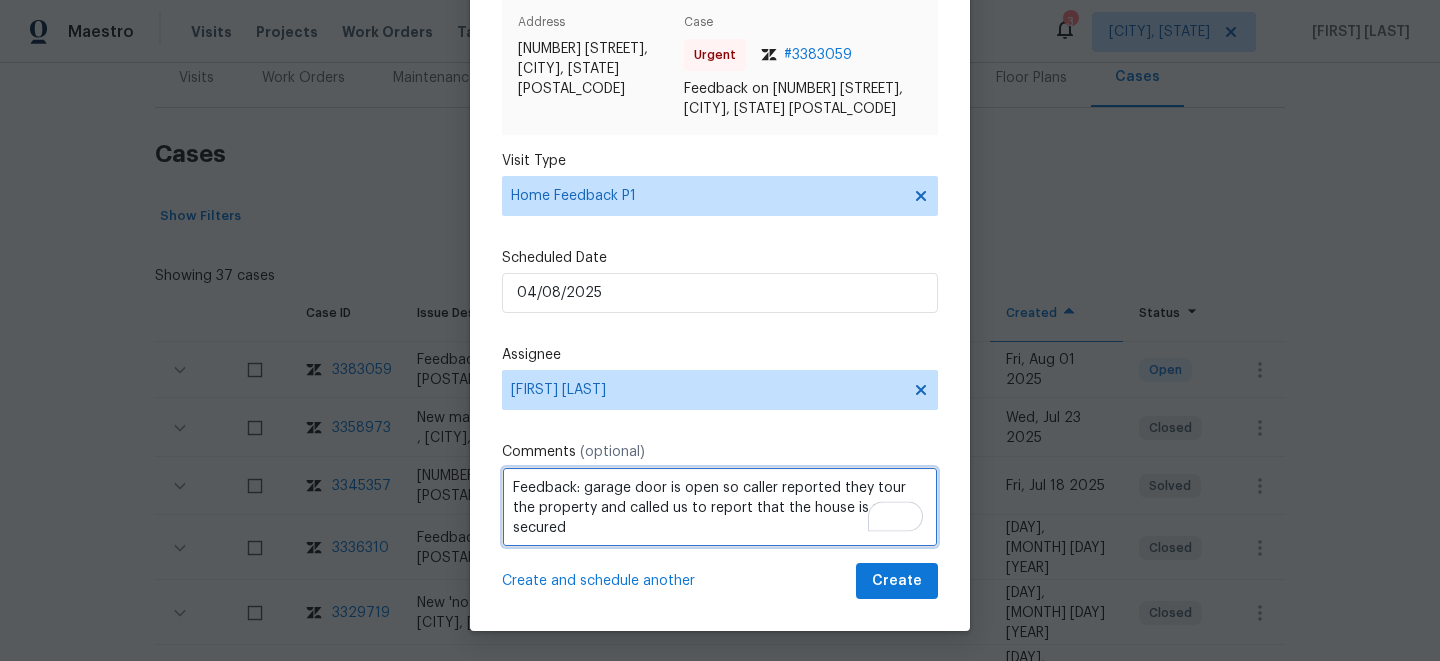 click on "Feedback: garage door is open so caller reported they tour the property and called us to report that the house is not secured" at bounding box center [720, 507] 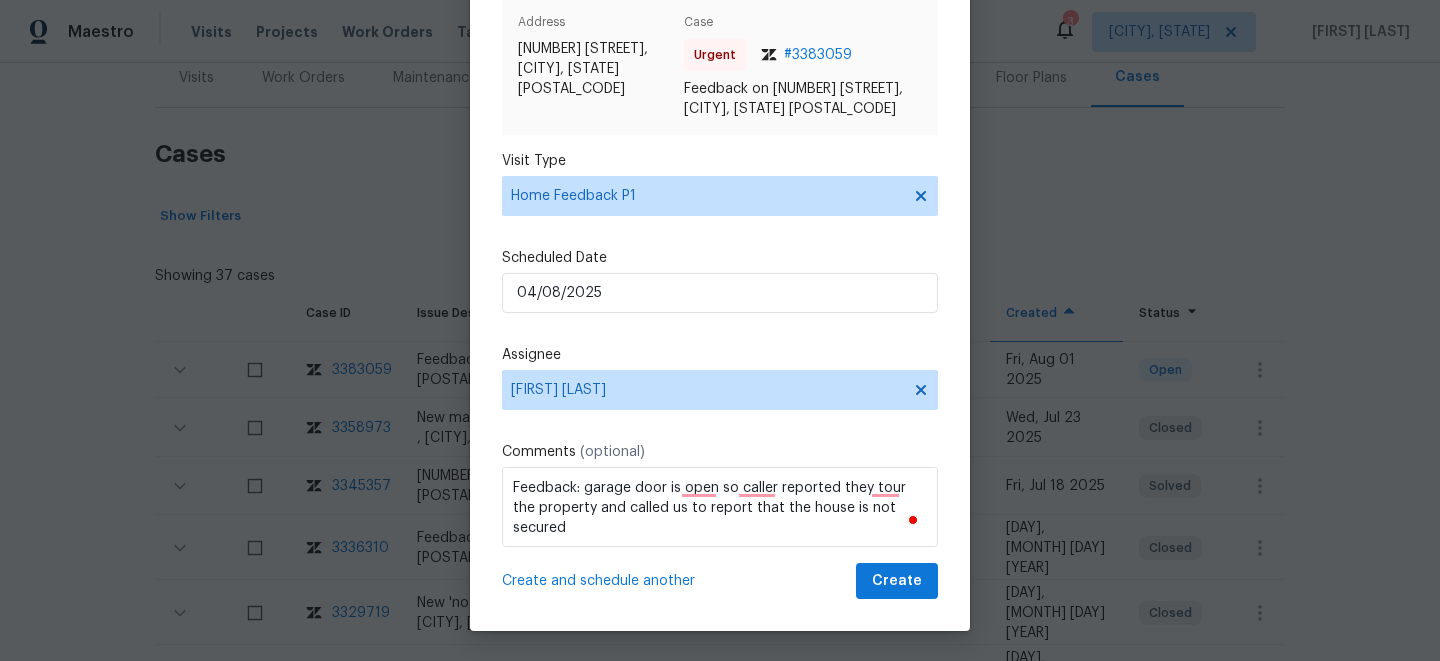 click at bounding box center (914, 520) 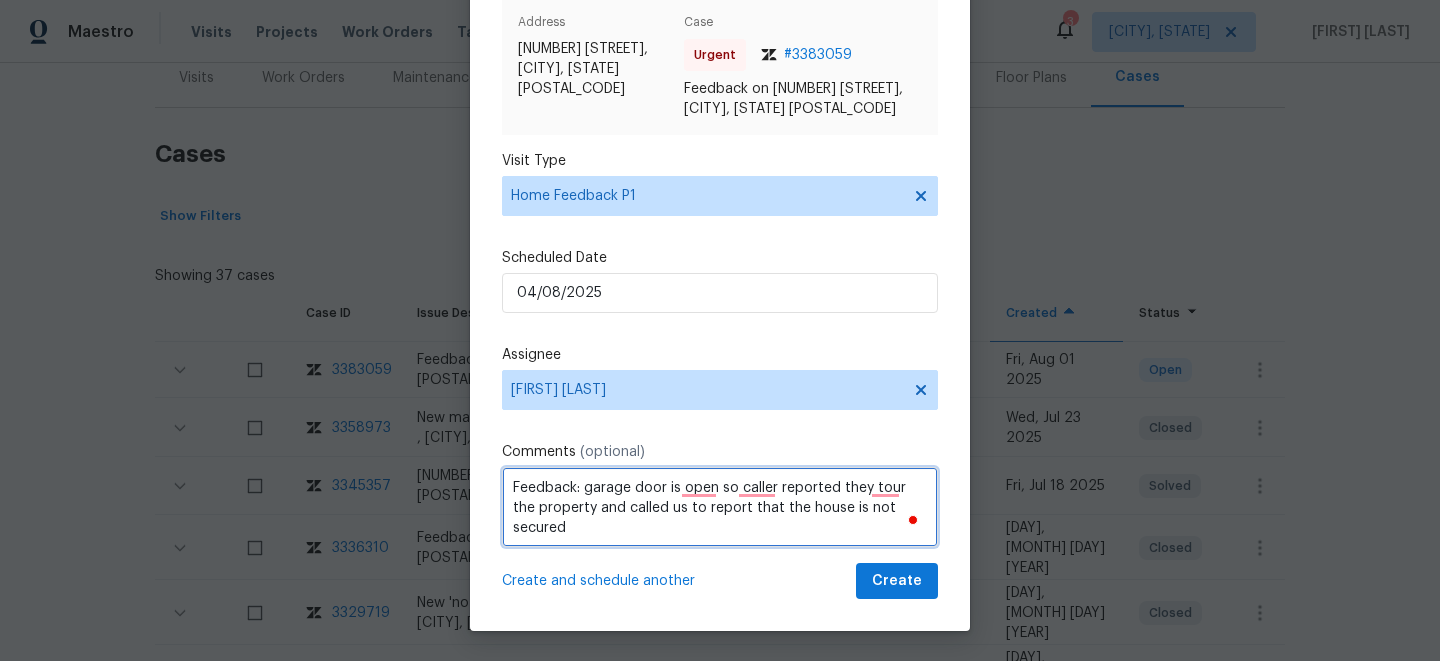 click on "Feedback: garage door is open so caller reported they tour the property and called us to report that the house is not secured" at bounding box center (720, 507) 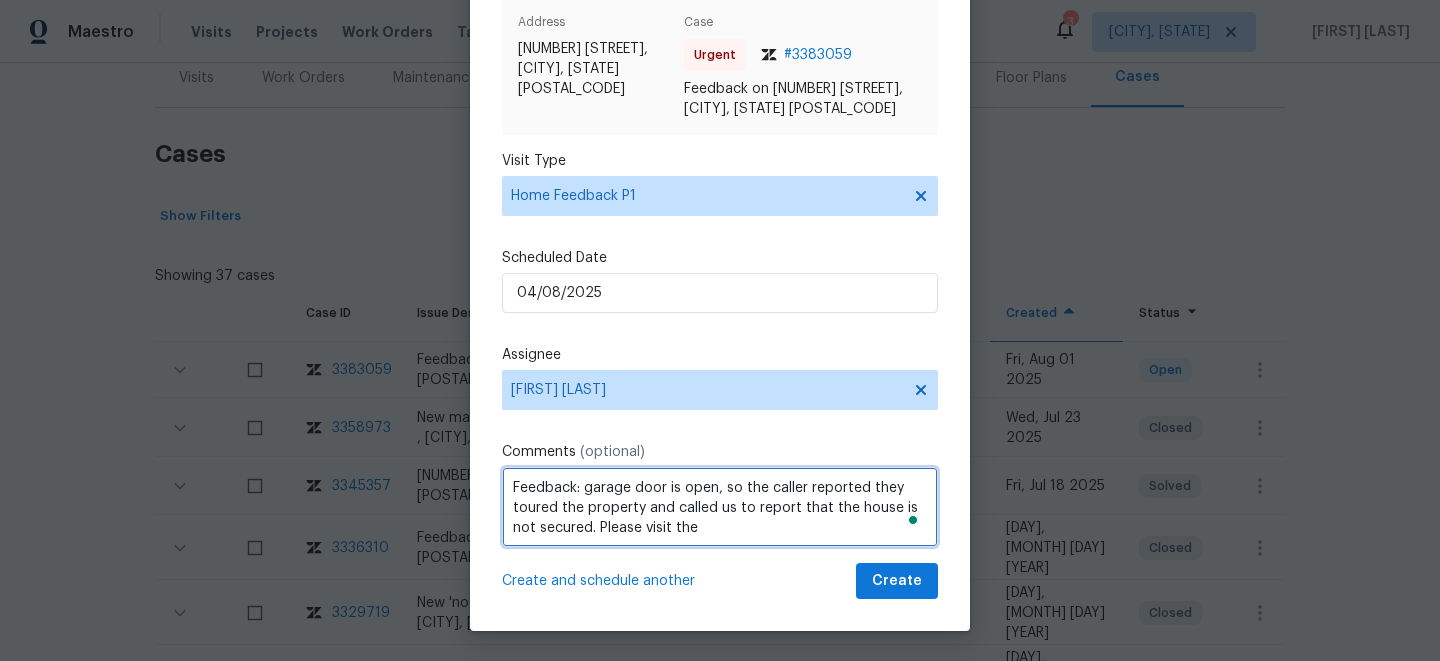 click on "Feedback: garage door is open, so the caller reported they toured the property and called us to report that the house is not secured. Please visit the" at bounding box center [720, 507] 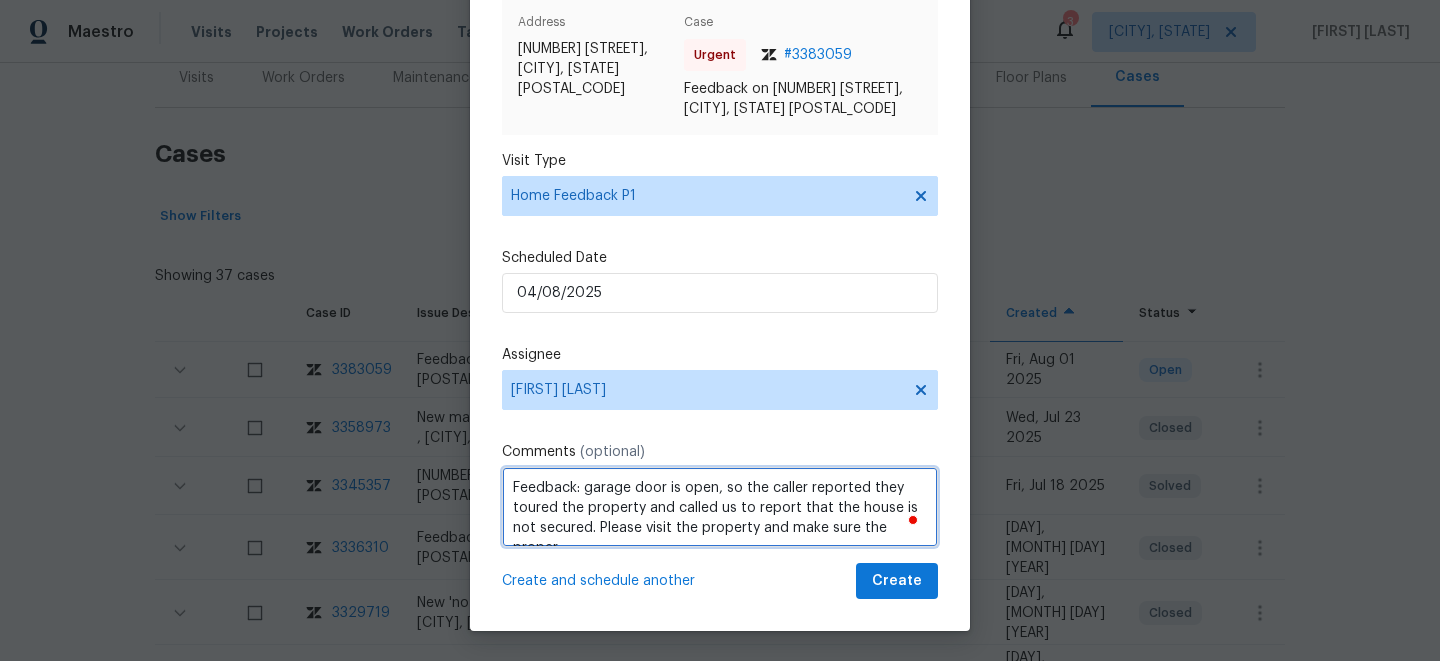 scroll, scrollTop: 9, scrollLeft: 0, axis: vertical 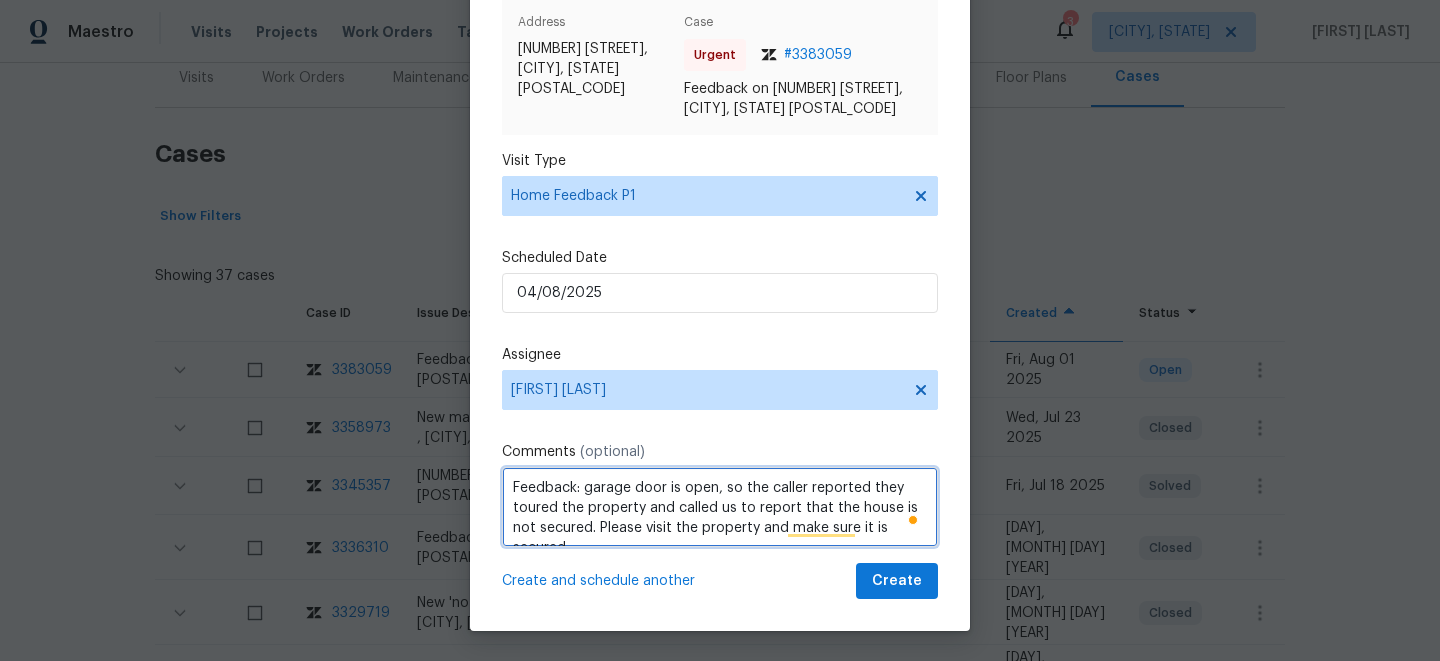 type on "Feedback: garage door is open, so the caller reported they toured the property and called us to report that the house is not secured. Please visit the property and make sure it is secured." 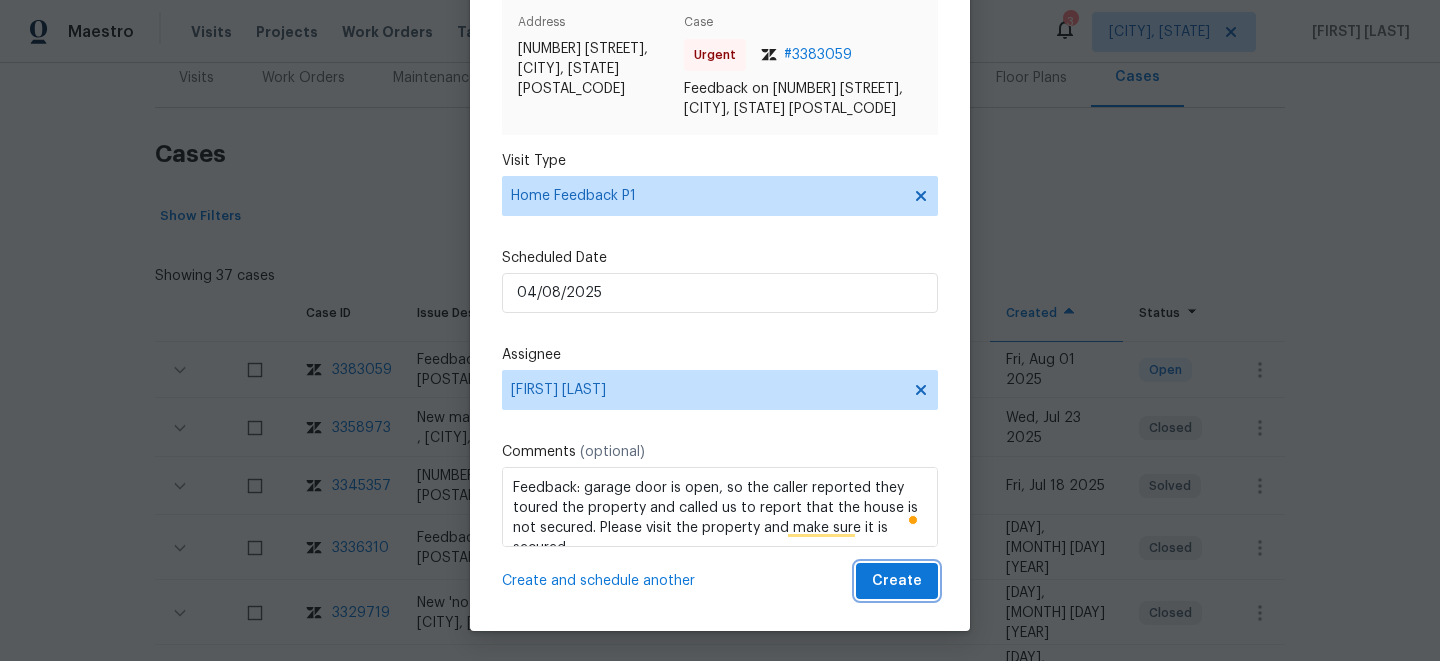 click on "Create" at bounding box center (897, 581) 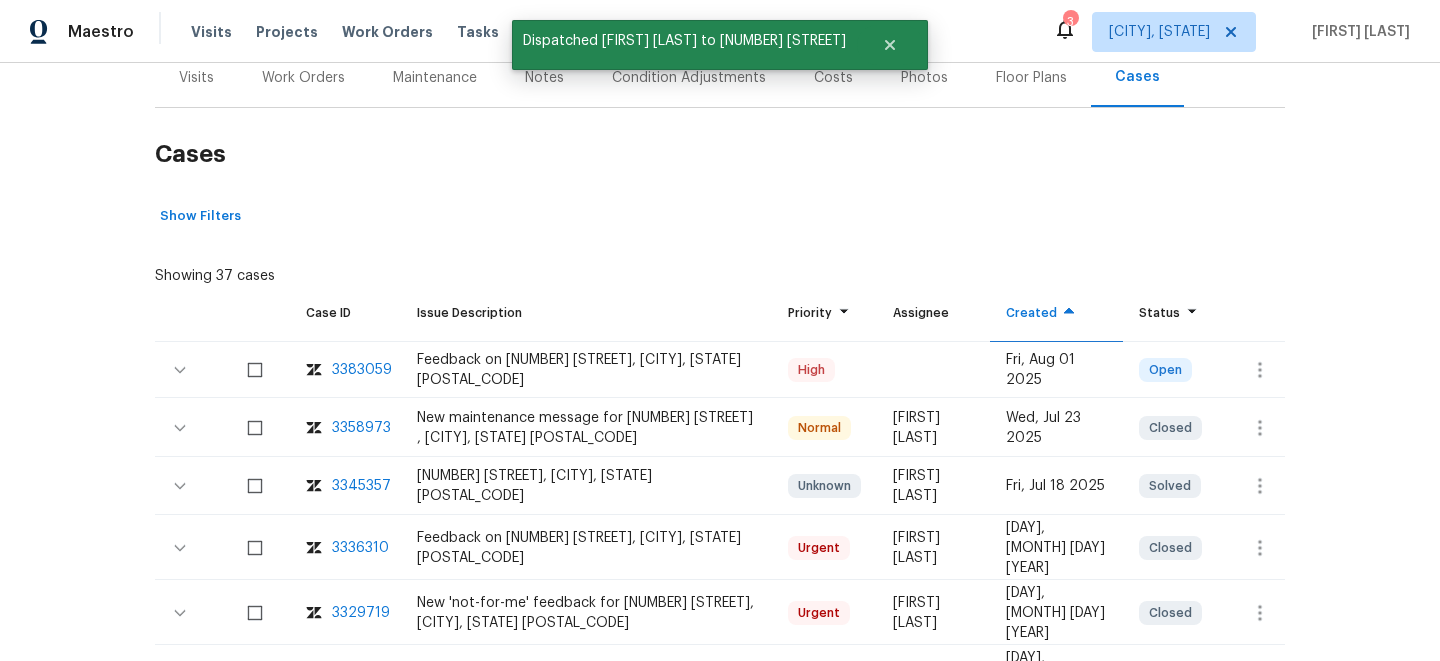 scroll, scrollTop: 0, scrollLeft: 0, axis: both 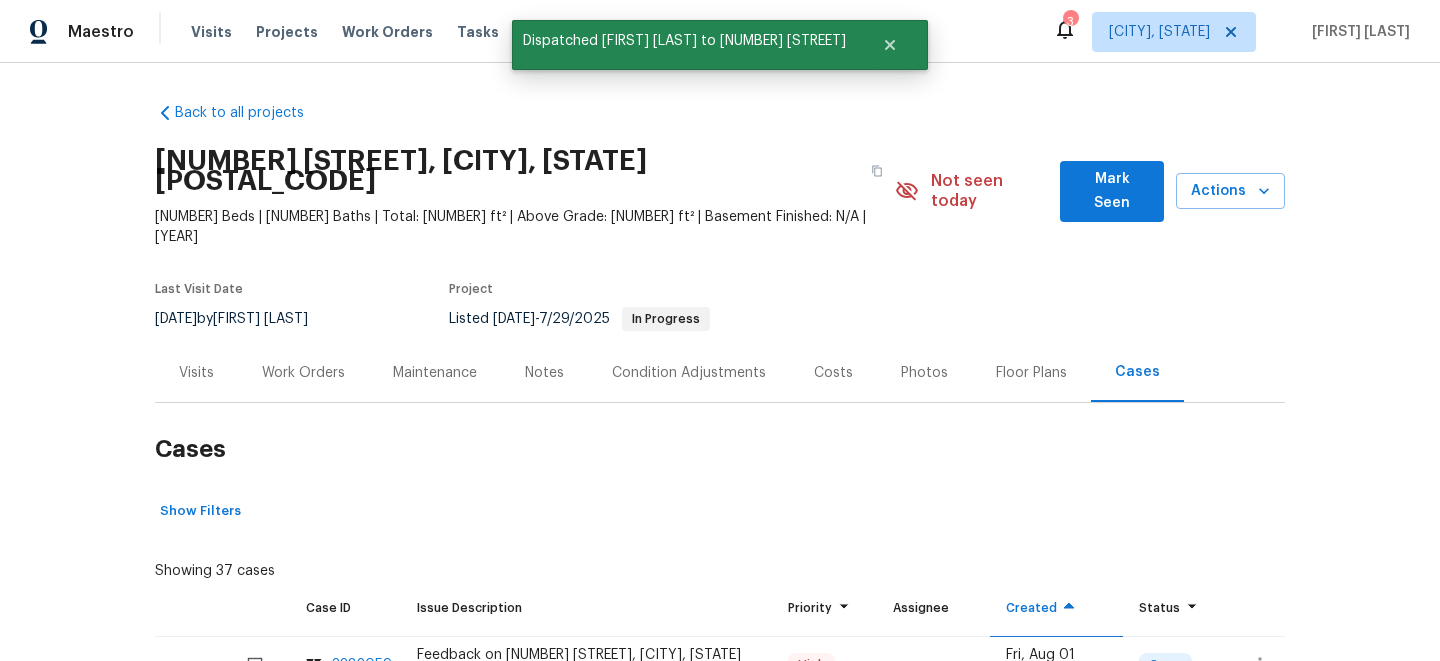 click on "Visits" at bounding box center (196, 373) 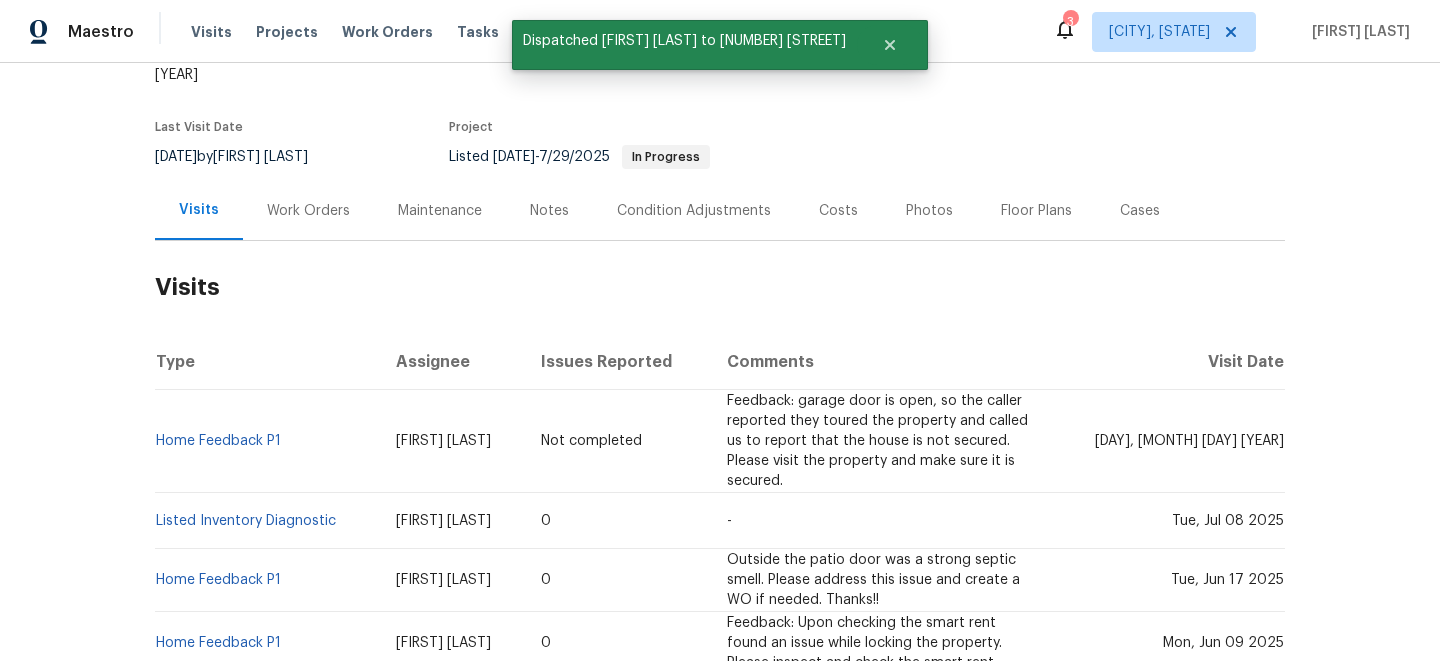 scroll, scrollTop: 172, scrollLeft: 0, axis: vertical 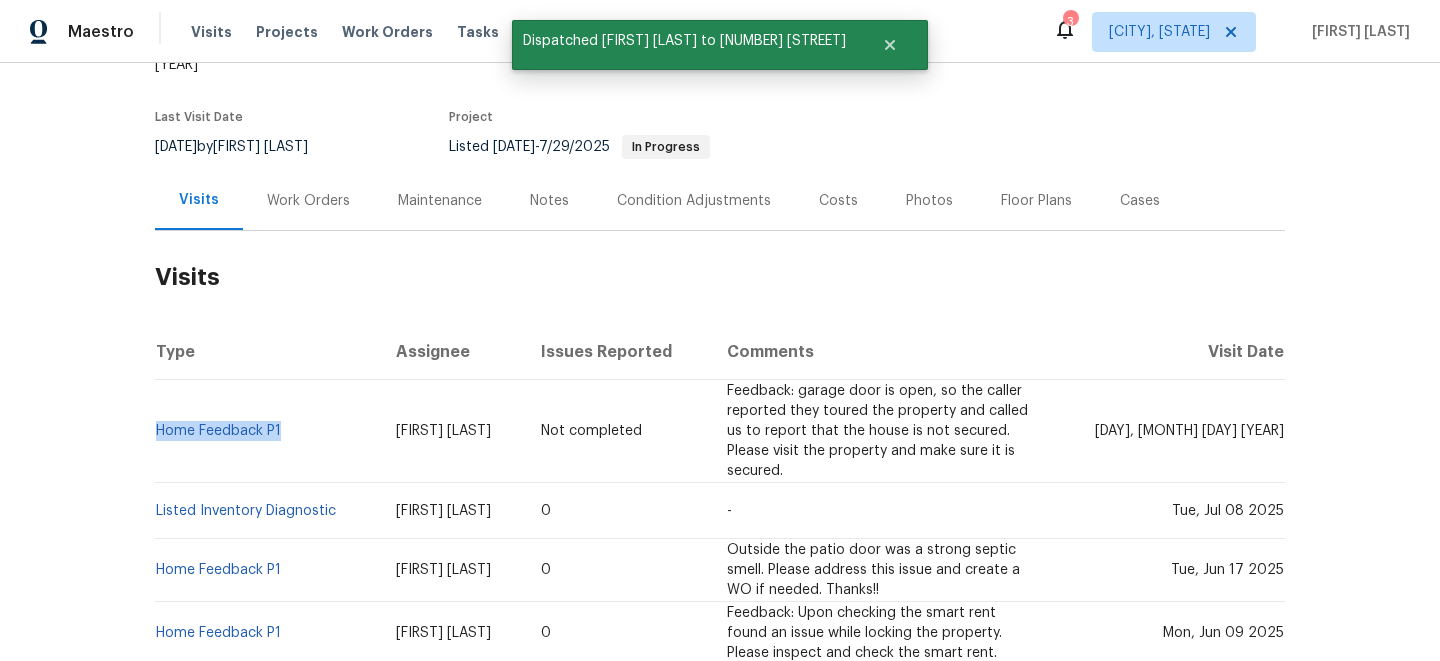 drag, startPoint x: 282, startPoint y: 392, endPoint x: 156, endPoint y: 382, distance: 126.3962 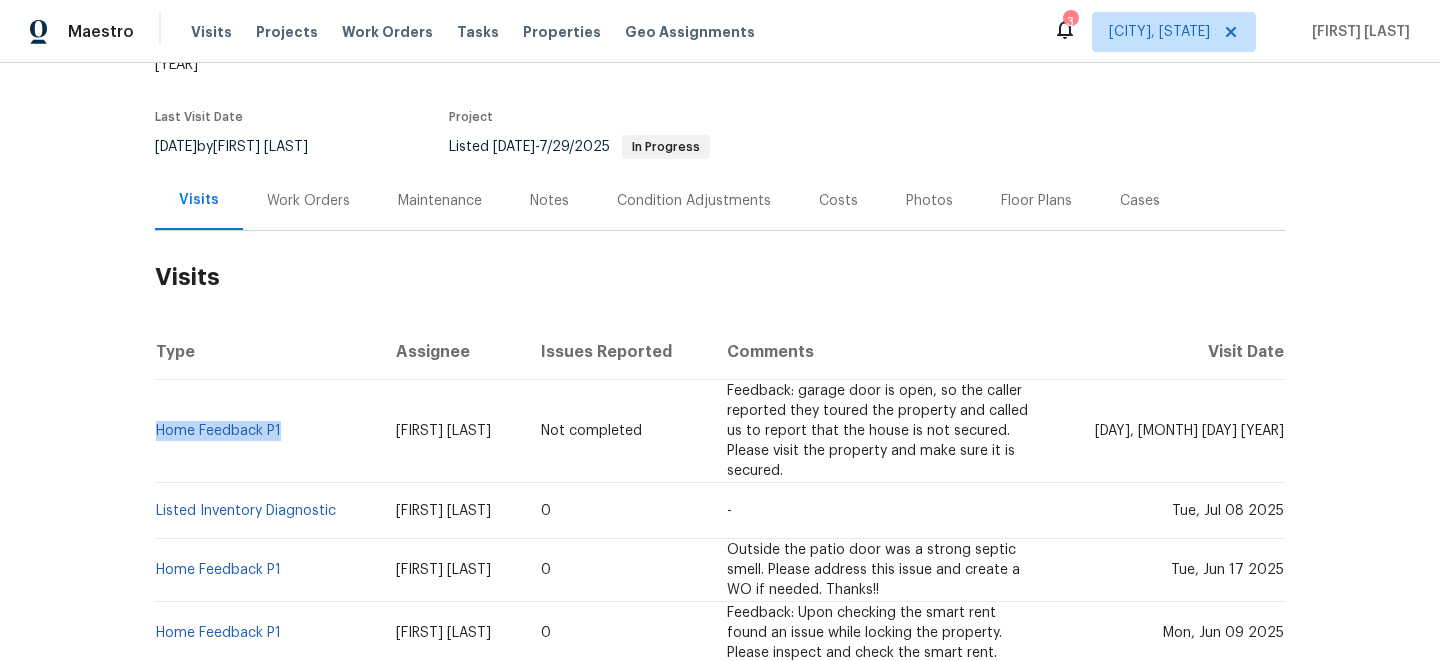 copy on "Home Feedback P1" 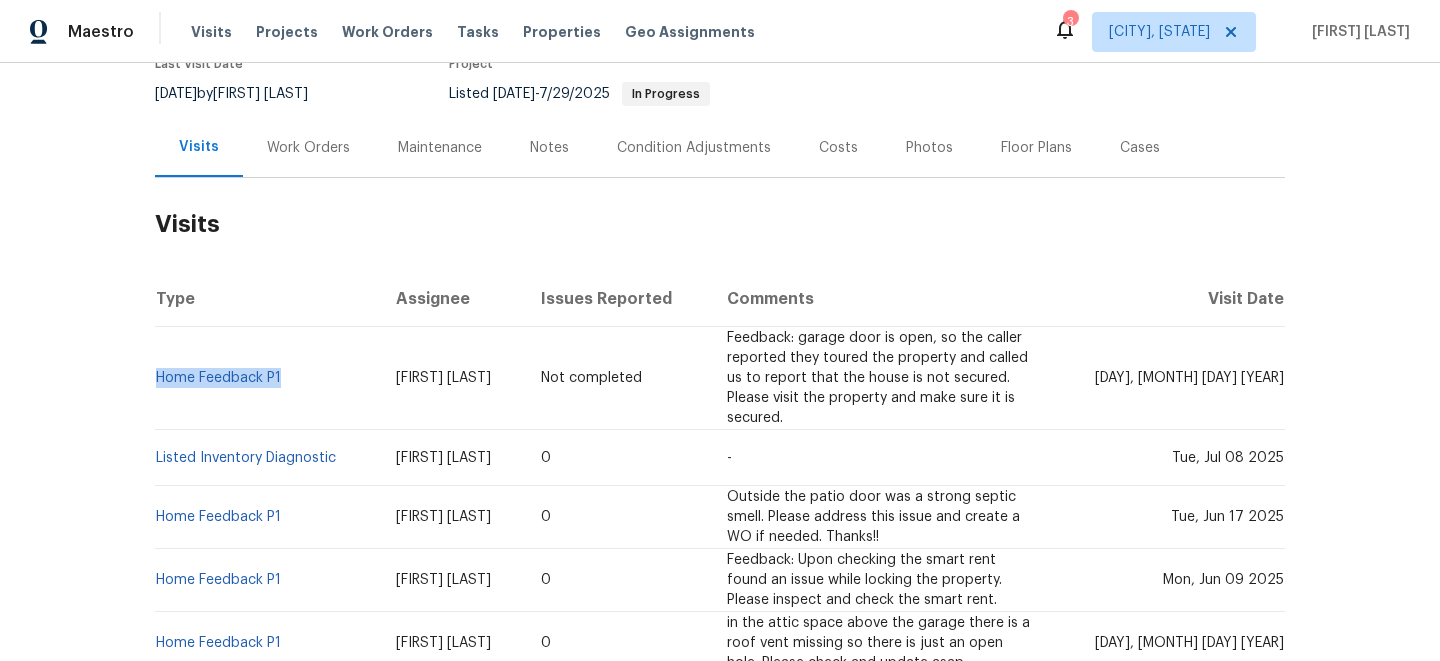 scroll, scrollTop: 236, scrollLeft: 0, axis: vertical 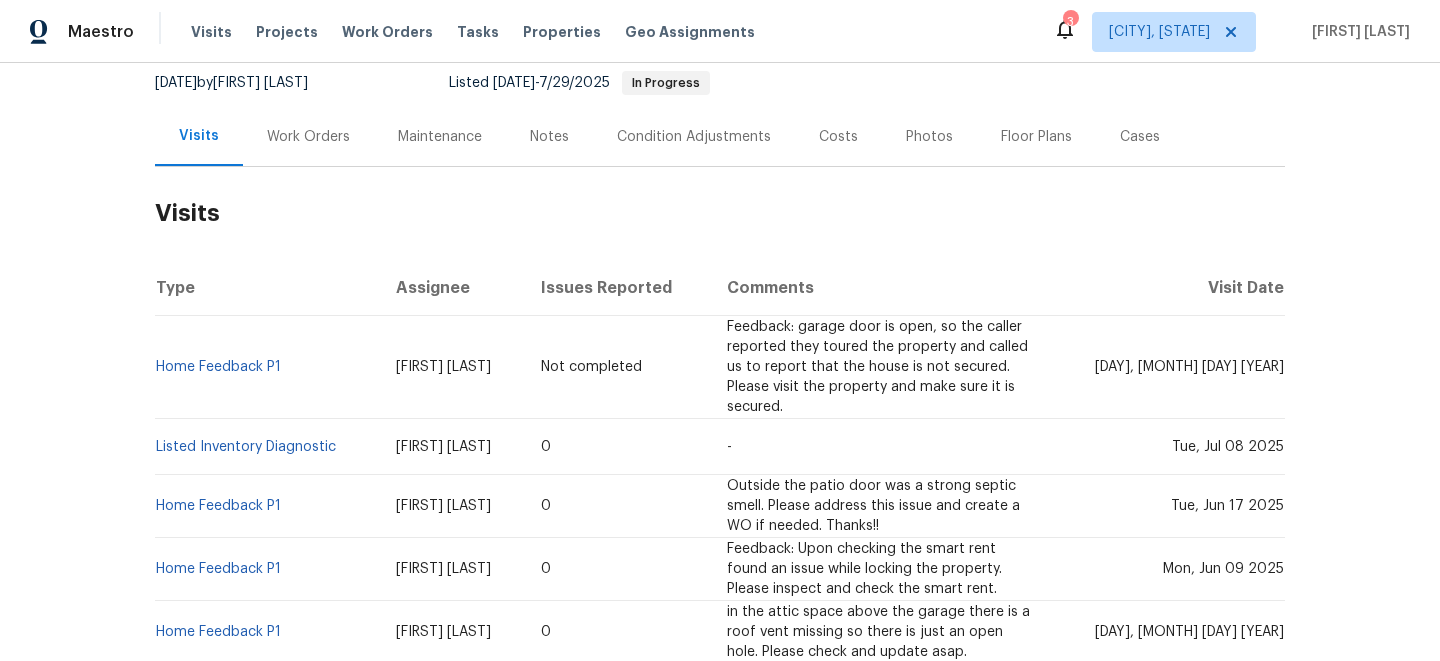 click on "Outside the patio door was a strong septic smell. Please address this issue and create a WO if needed. Thanks!!" at bounding box center (880, 506) 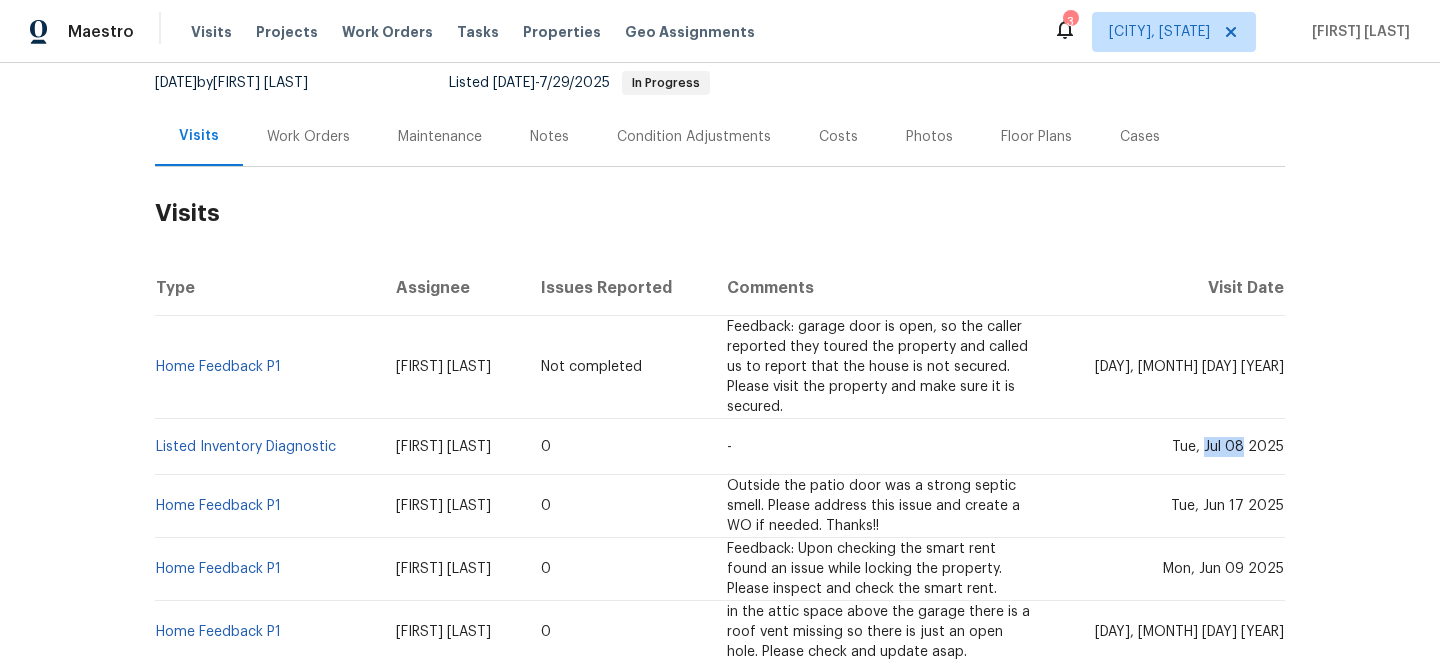 drag, startPoint x: 1210, startPoint y: 405, endPoint x: 1243, endPoint y: 401, distance: 33.24154 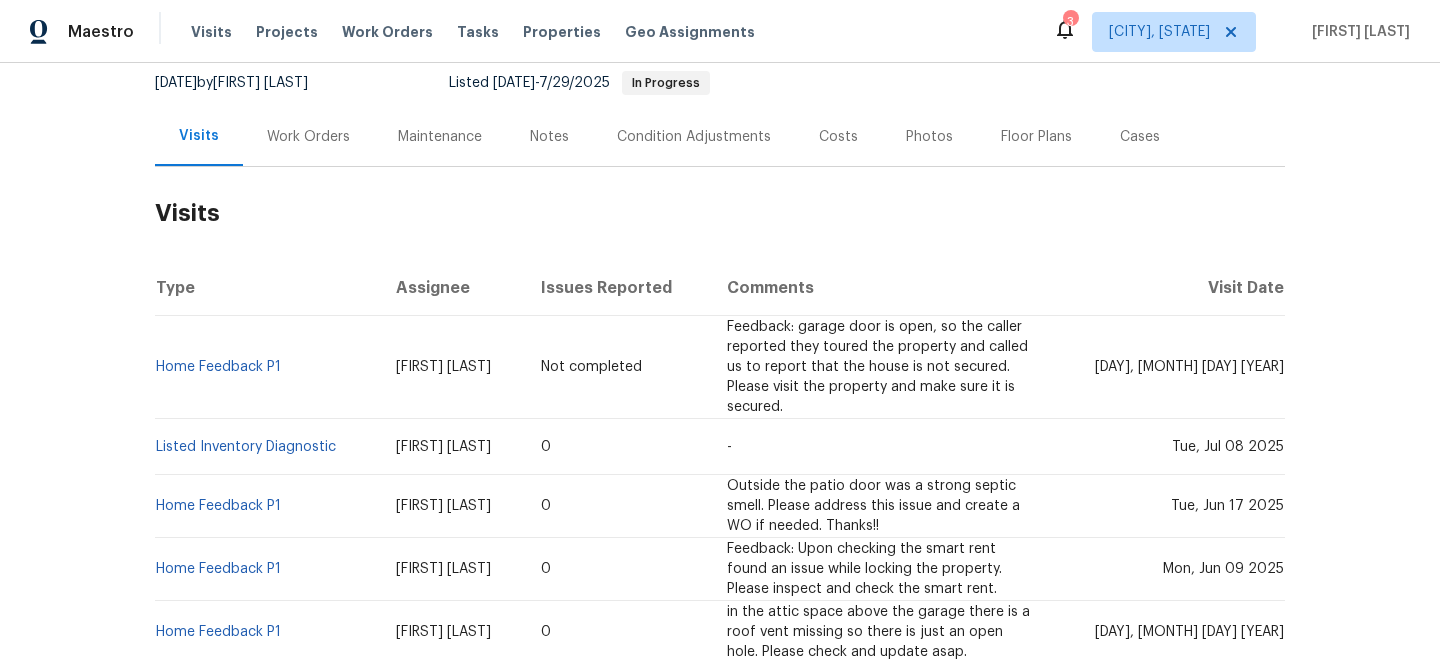 click on "Work Orders" at bounding box center (308, 137) 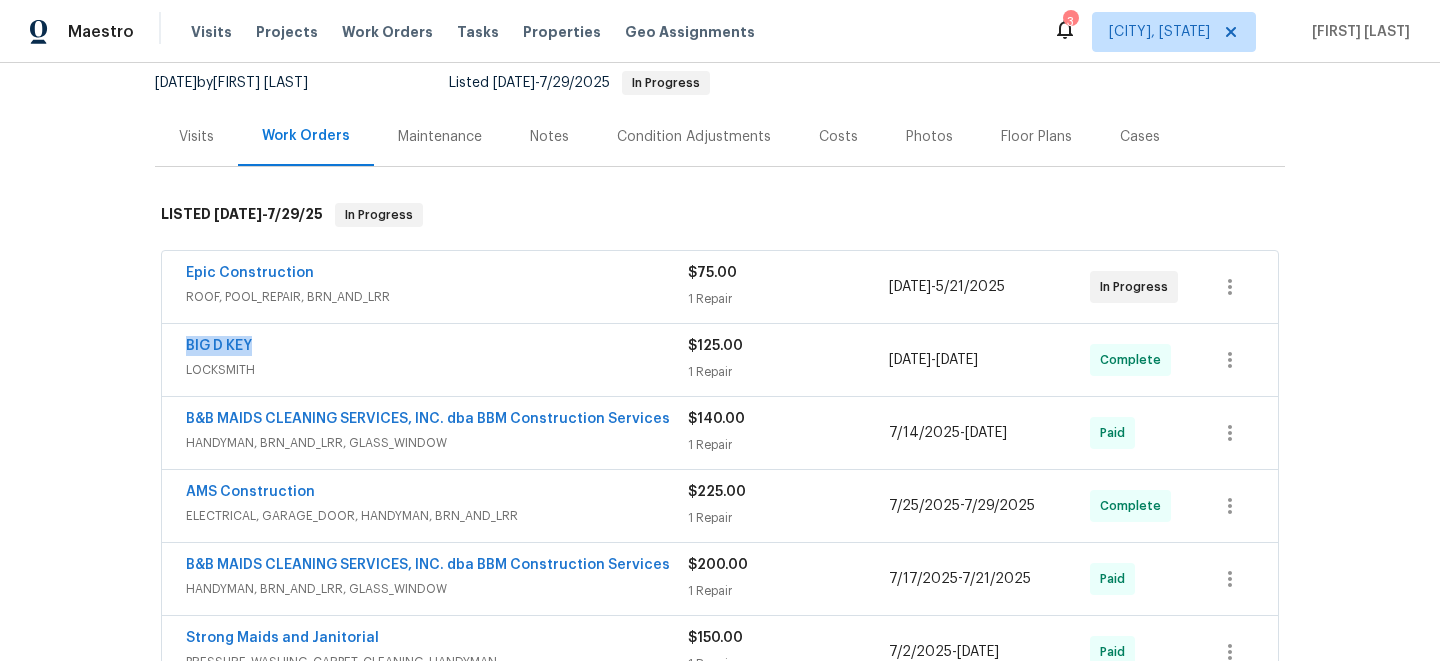drag, startPoint x: 180, startPoint y: 305, endPoint x: 364, endPoint y: 302, distance: 184.02446 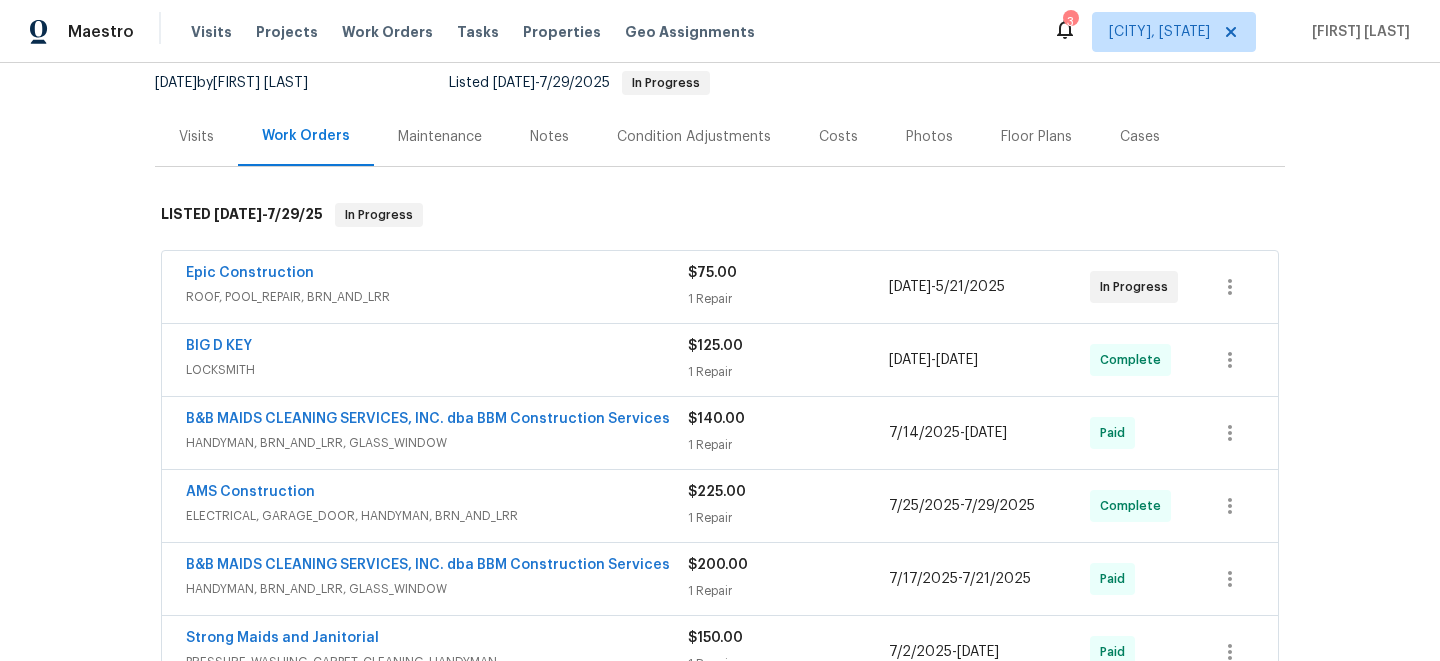 click on "Visits" at bounding box center (196, 137) 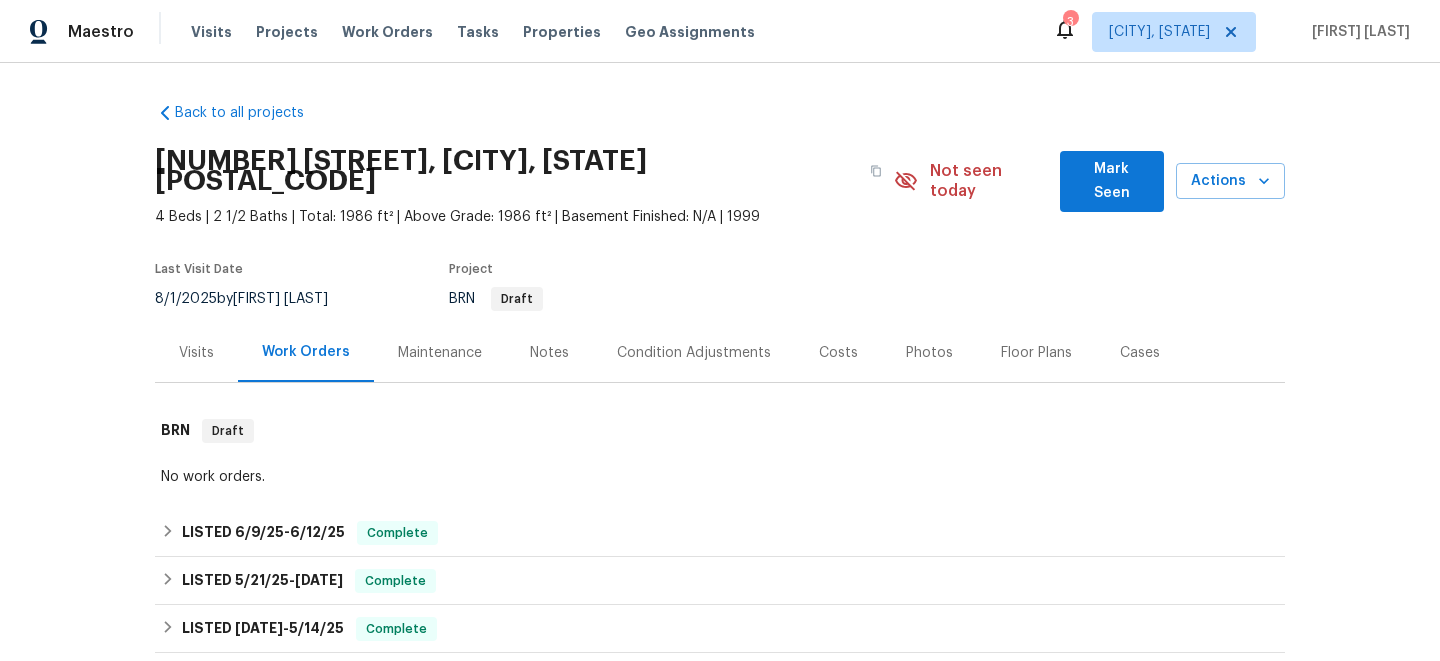 scroll, scrollTop: 0, scrollLeft: 0, axis: both 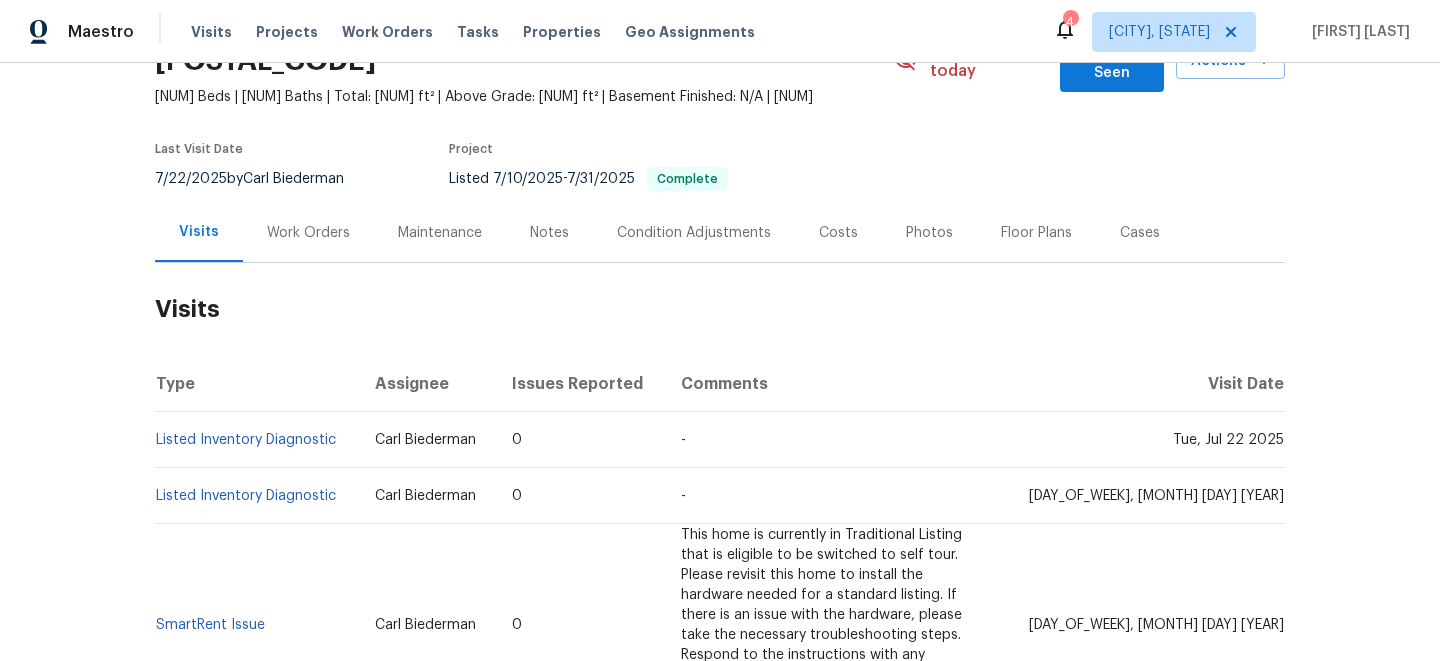 click on "Work Orders" at bounding box center (308, 233) 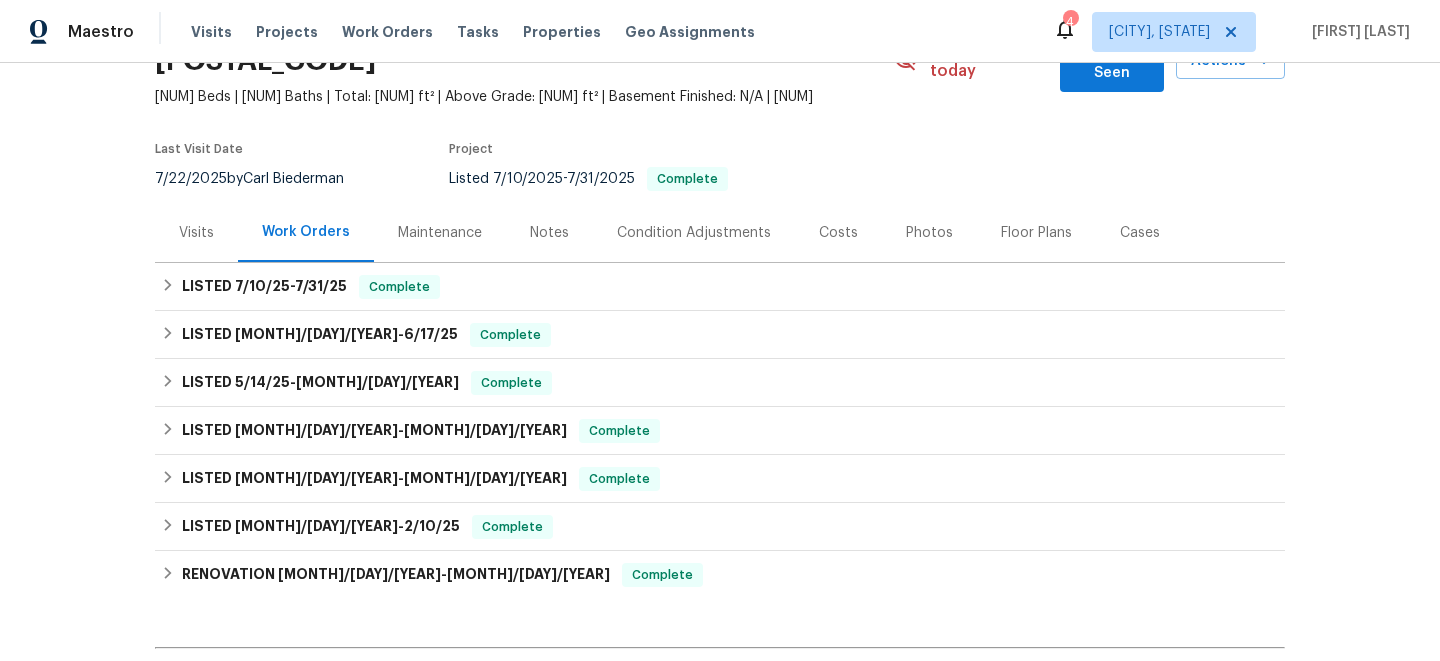 click on "Visits" at bounding box center (196, 233) 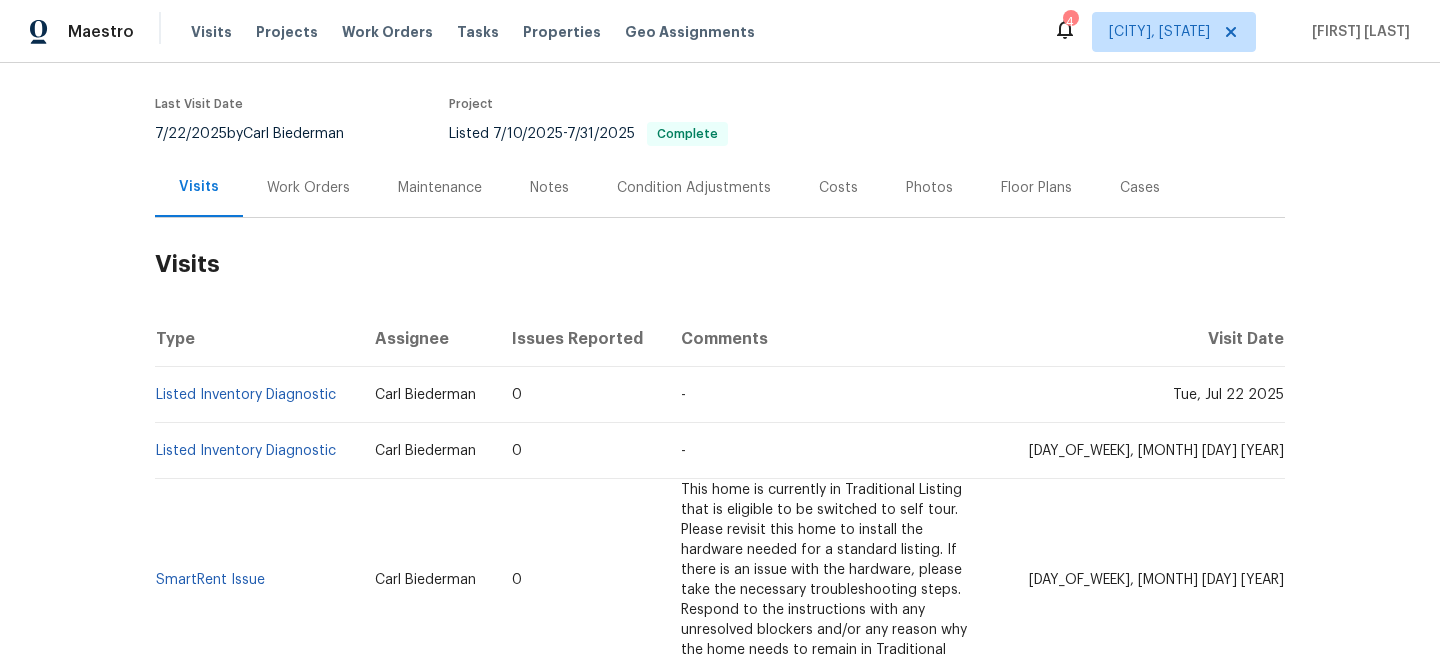 scroll, scrollTop: 166, scrollLeft: 0, axis: vertical 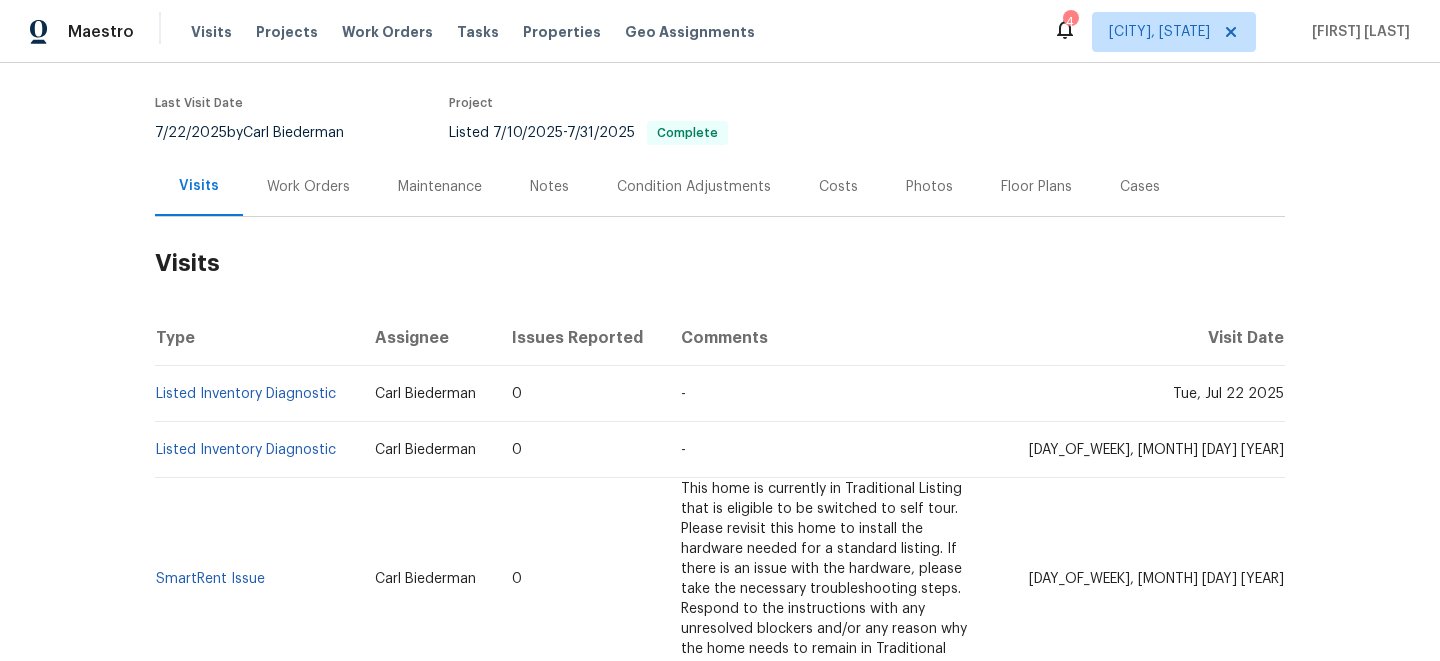 click on "Work Orders" at bounding box center (308, 187) 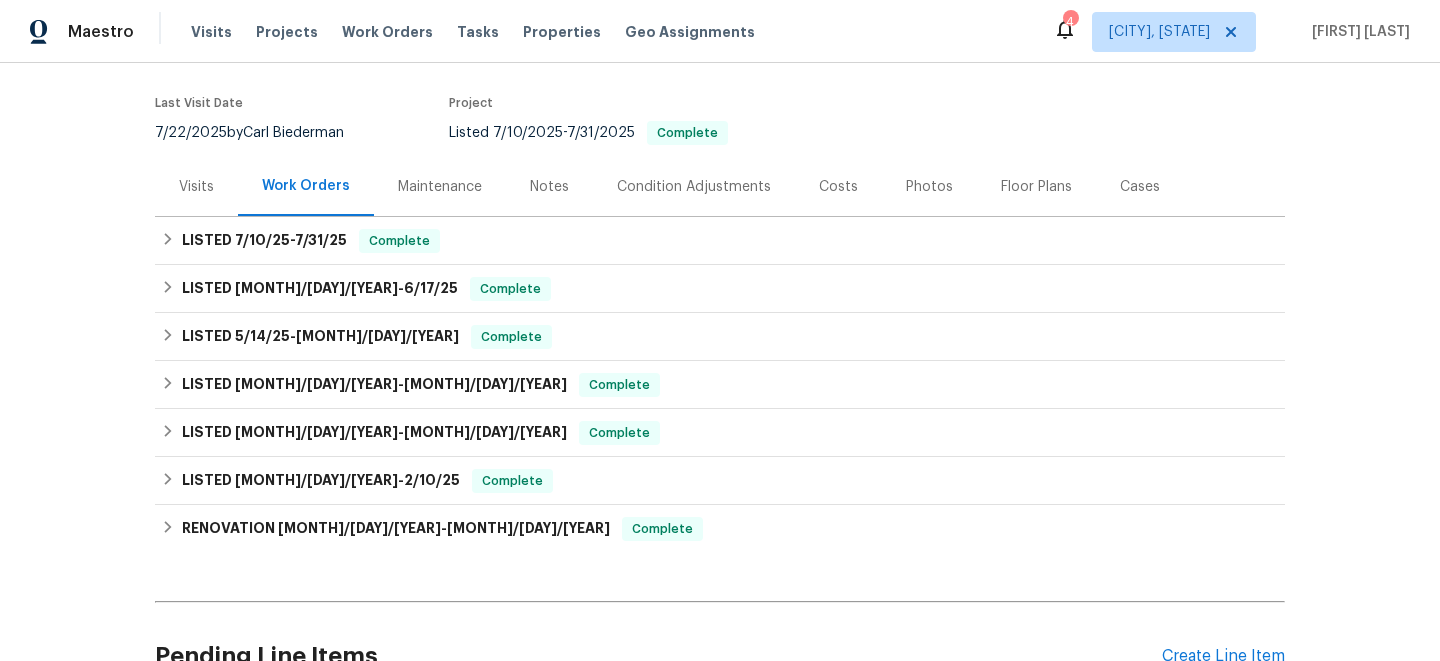 click on "Visits" at bounding box center (196, 187) 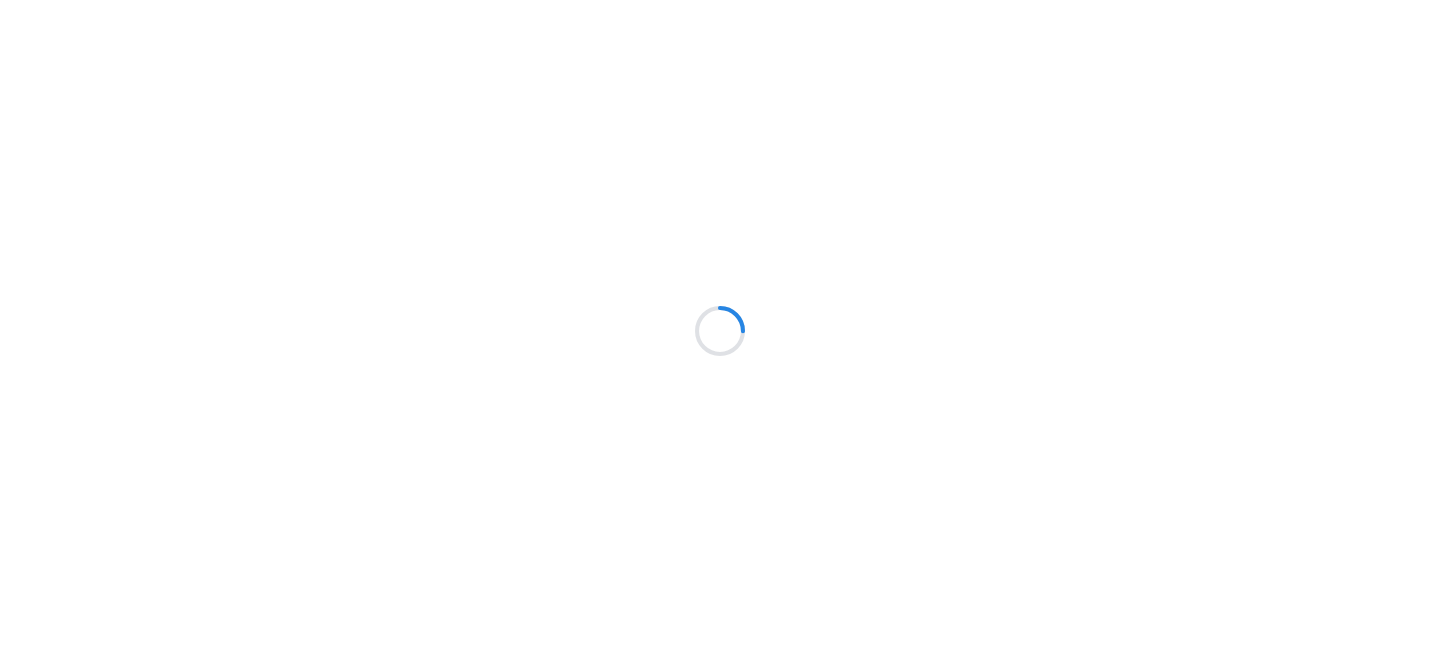 scroll, scrollTop: 0, scrollLeft: 0, axis: both 